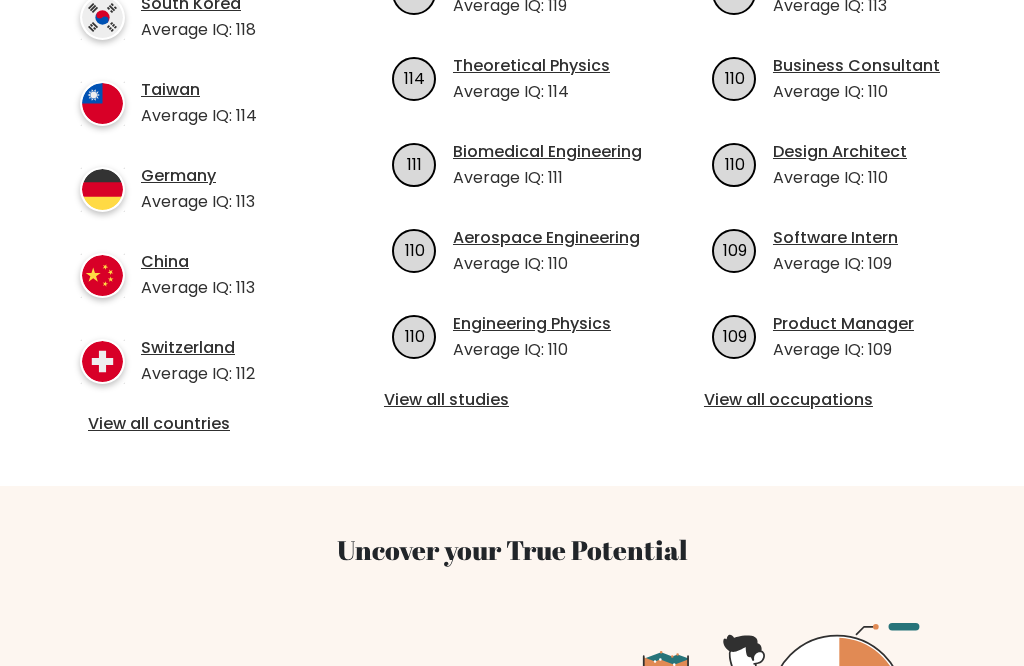 scroll, scrollTop: 845, scrollLeft: 0, axis: vertical 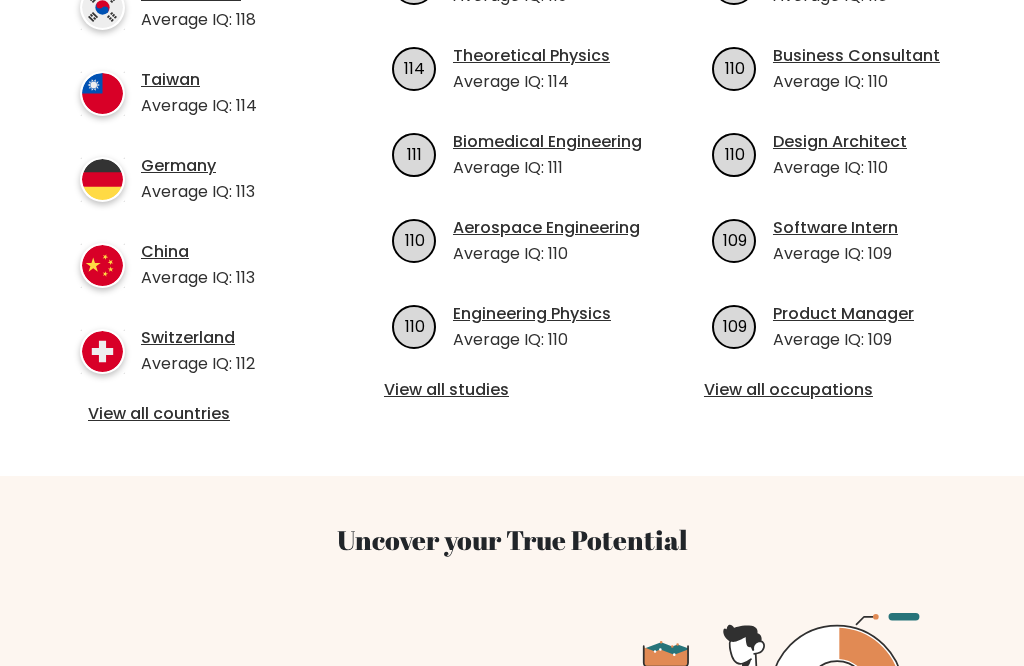 click on "View all countries" at bounding box center [192, 414] 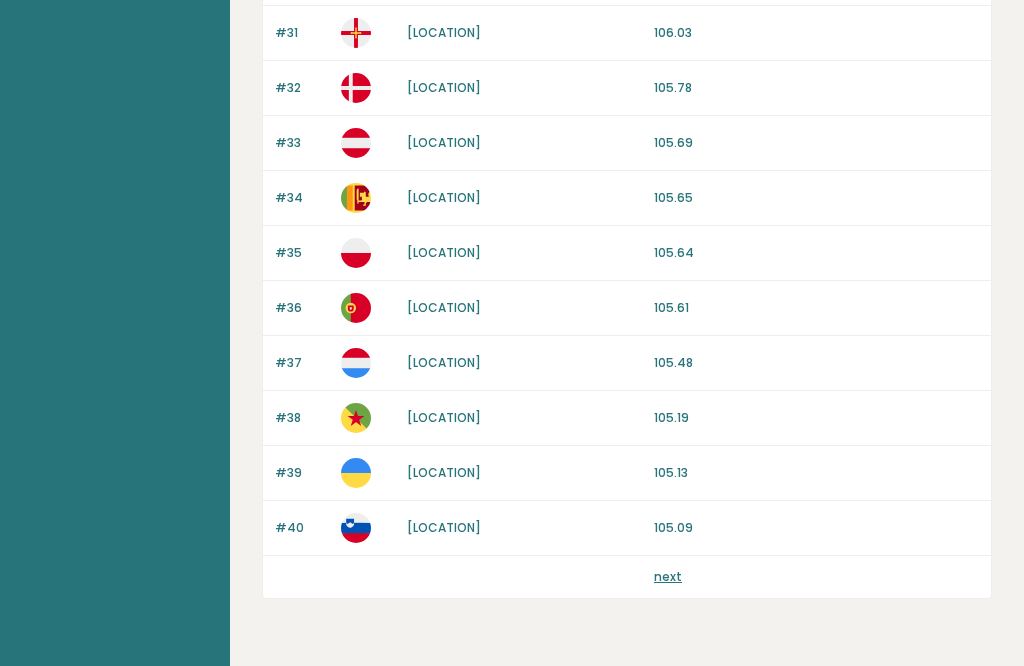 scroll, scrollTop: 1893, scrollLeft: 0, axis: vertical 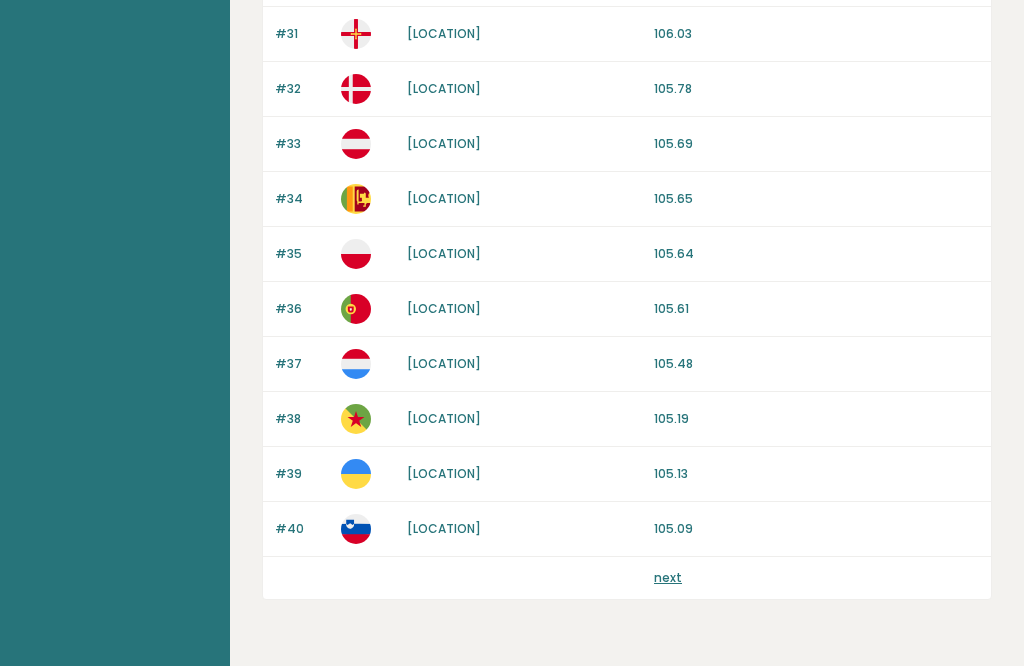 click on "next" at bounding box center (668, 577) 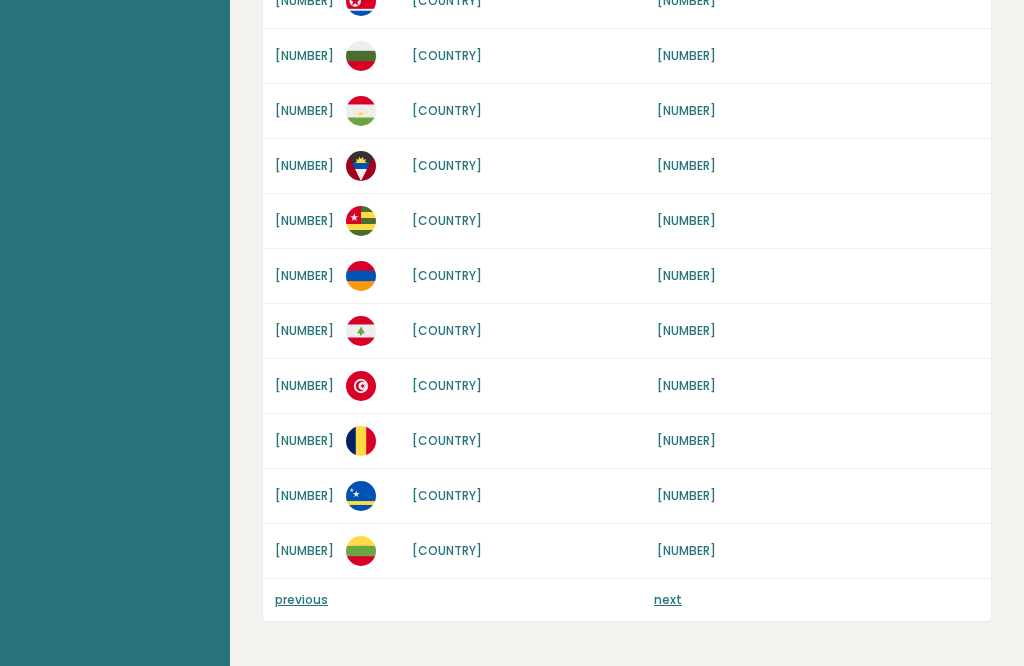 scroll, scrollTop: 1879, scrollLeft: 0, axis: vertical 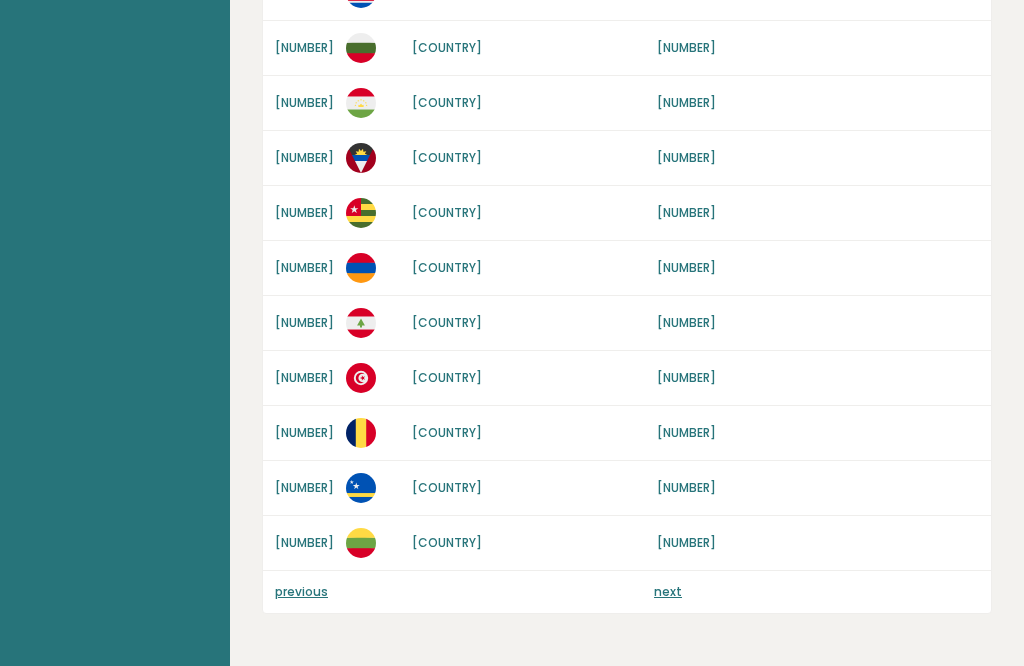 click on "next" at bounding box center (668, 591) 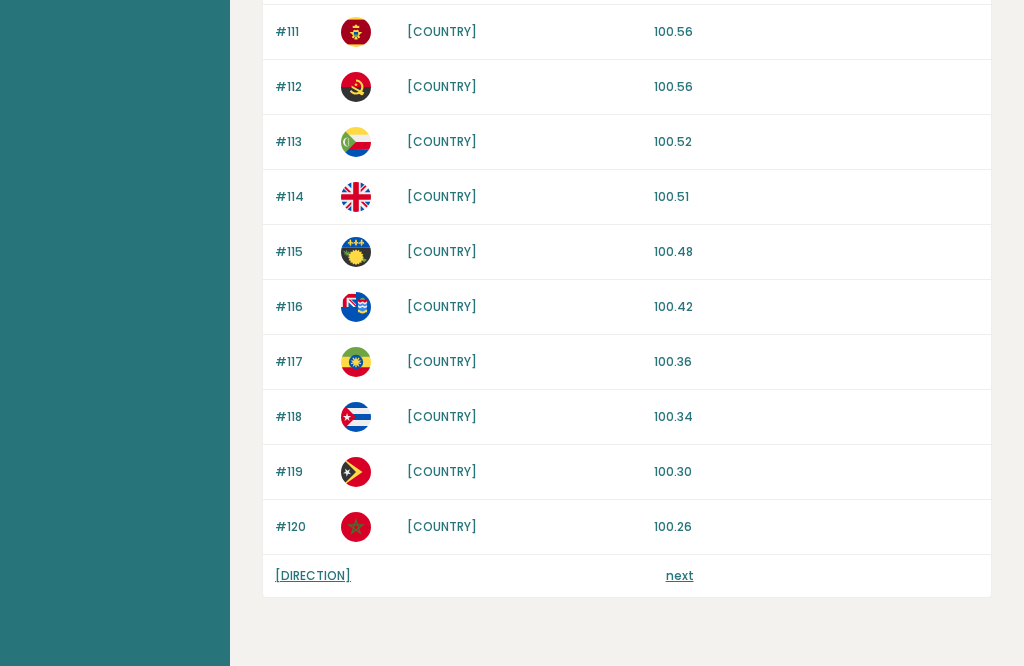 scroll, scrollTop: 1893, scrollLeft: 0, axis: vertical 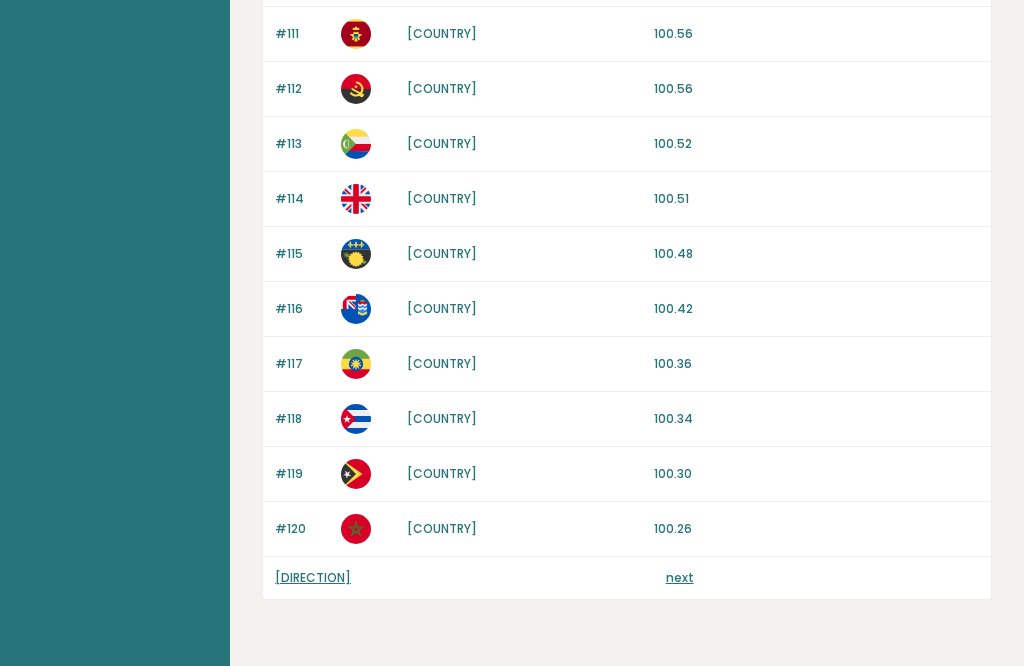 click on "next" at bounding box center [680, 577] 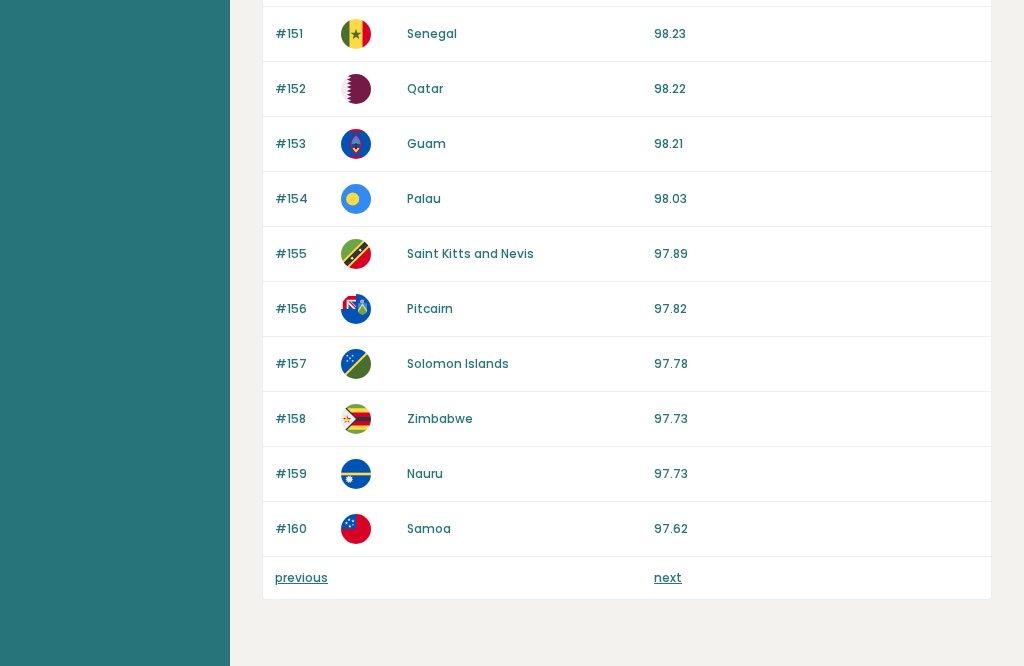 click on "next" at bounding box center (668, 577) 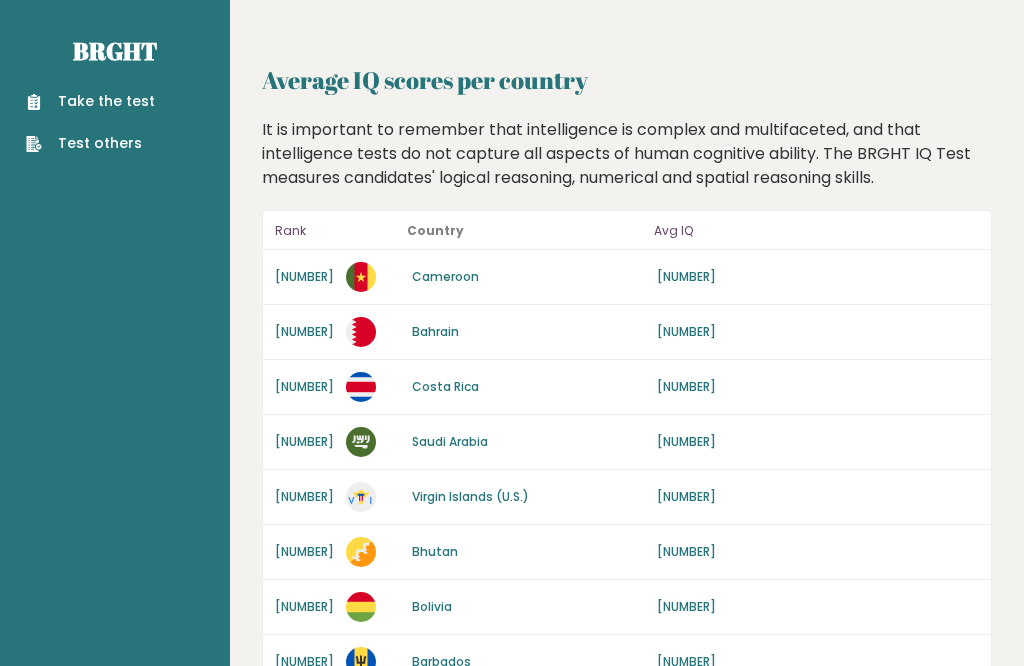 scroll, scrollTop: 0, scrollLeft: 0, axis: both 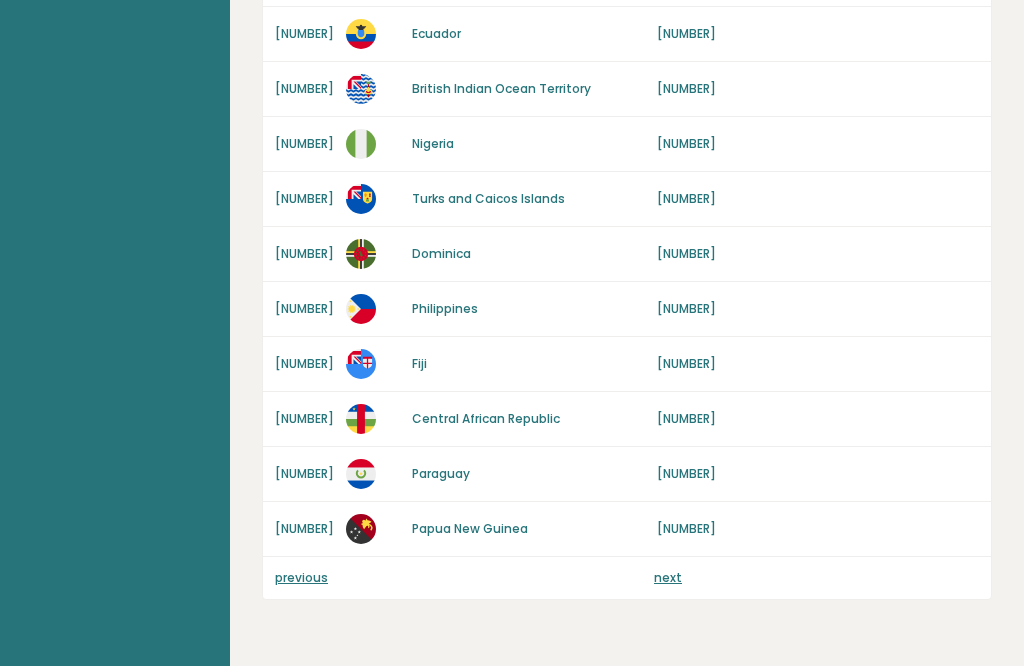 click on "next" at bounding box center [668, 577] 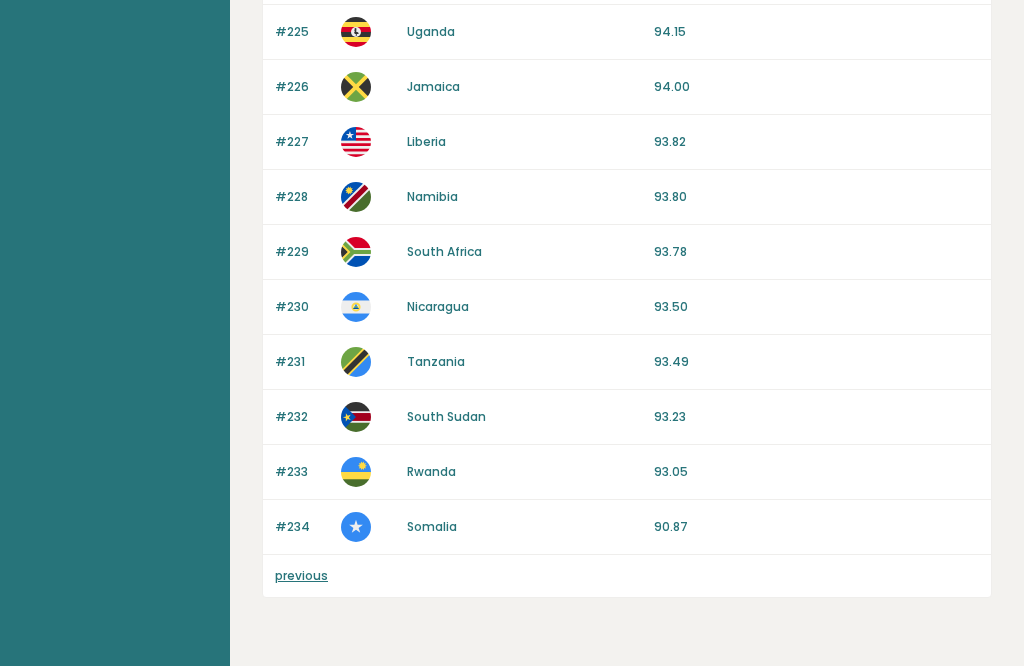 scroll, scrollTop: 1569, scrollLeft: 0, axis: vertical 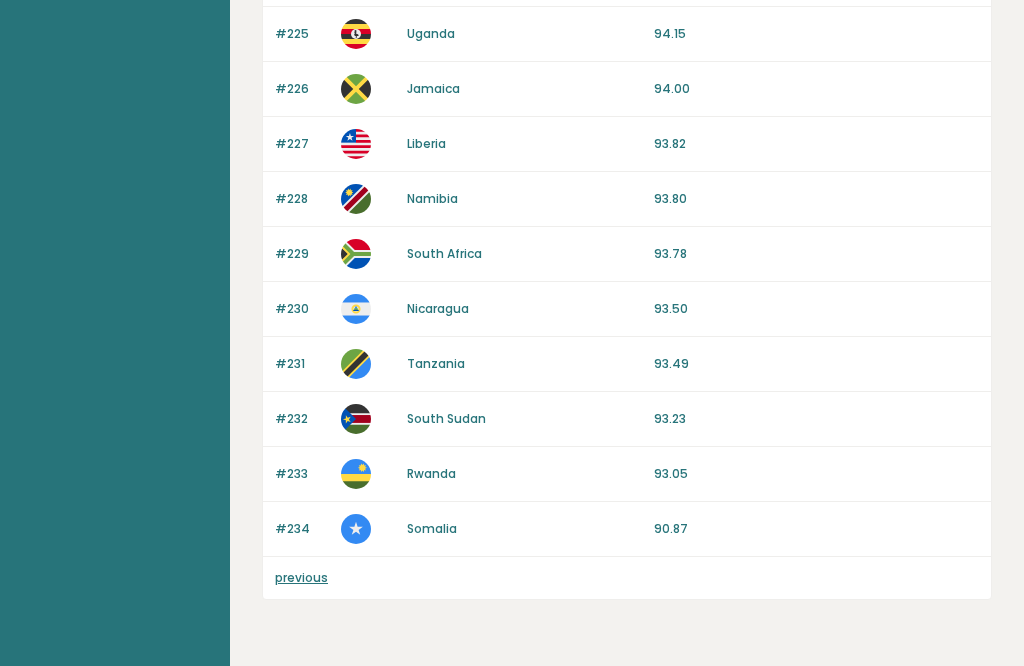 click on "previous" at bounding box center (301, 577) 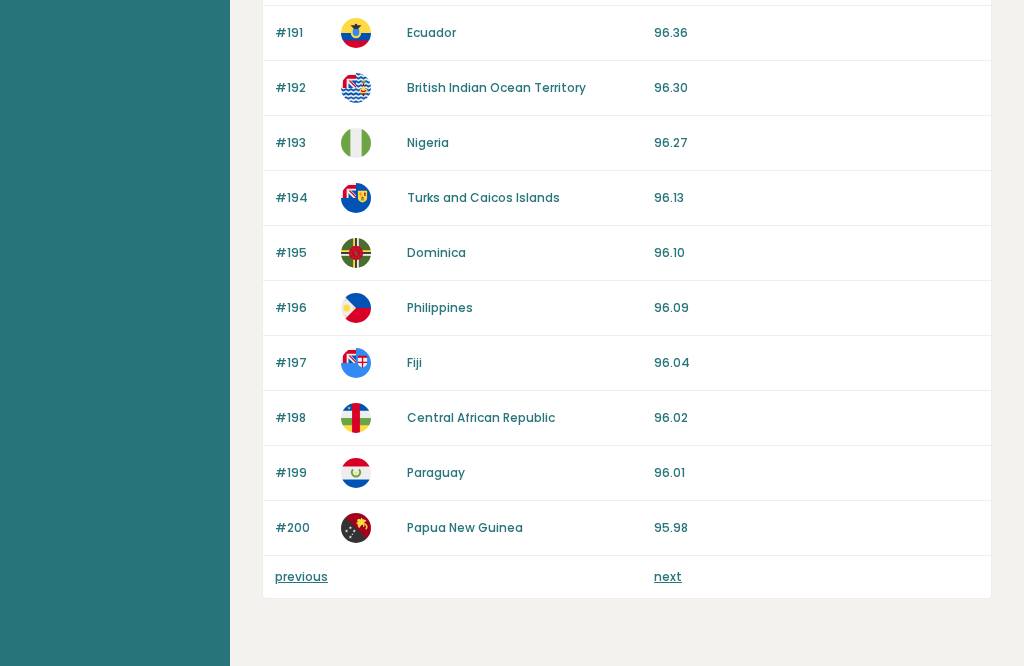 scroll, scrollTop: 1893, scrollLeft: 0, axis: vertical 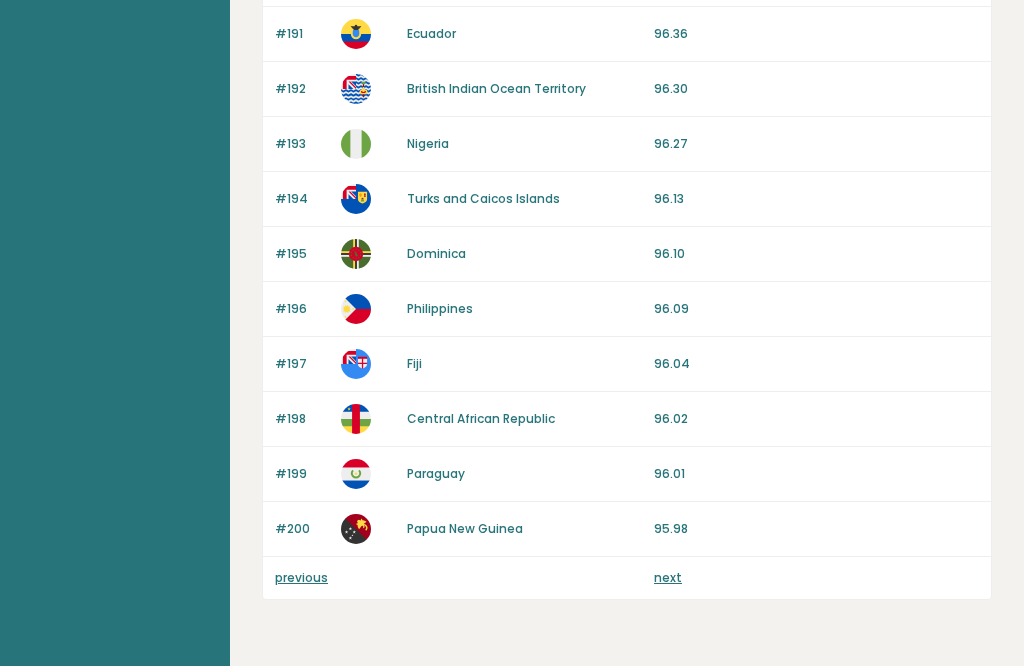 click on "previous" at bounding box center (301, 577) 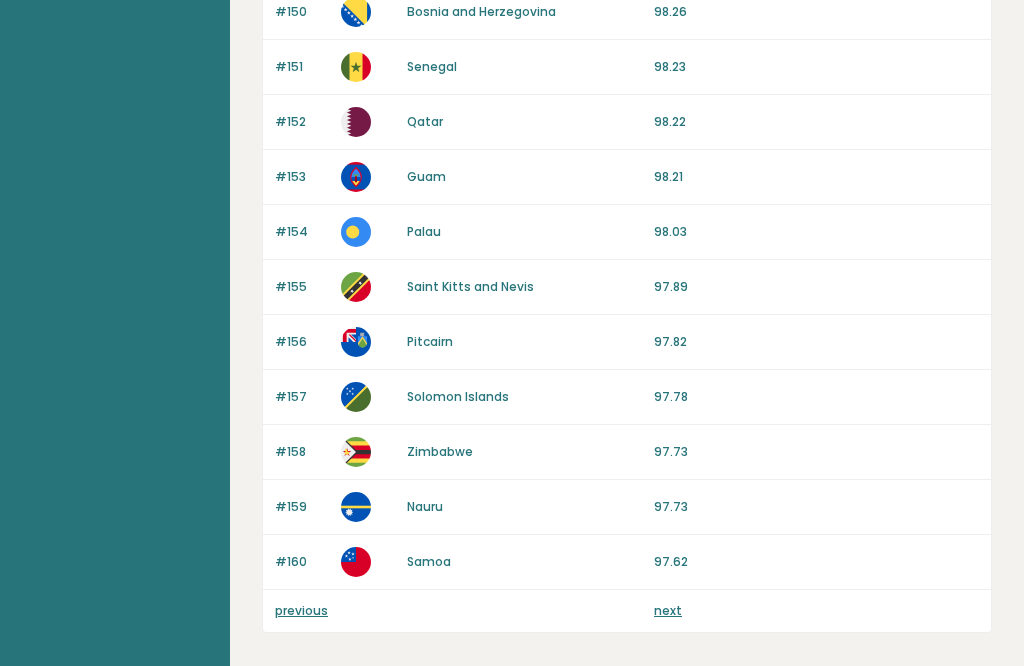 scroll, scrollTop: 1870, scrollLeft: 0, axis: vertical 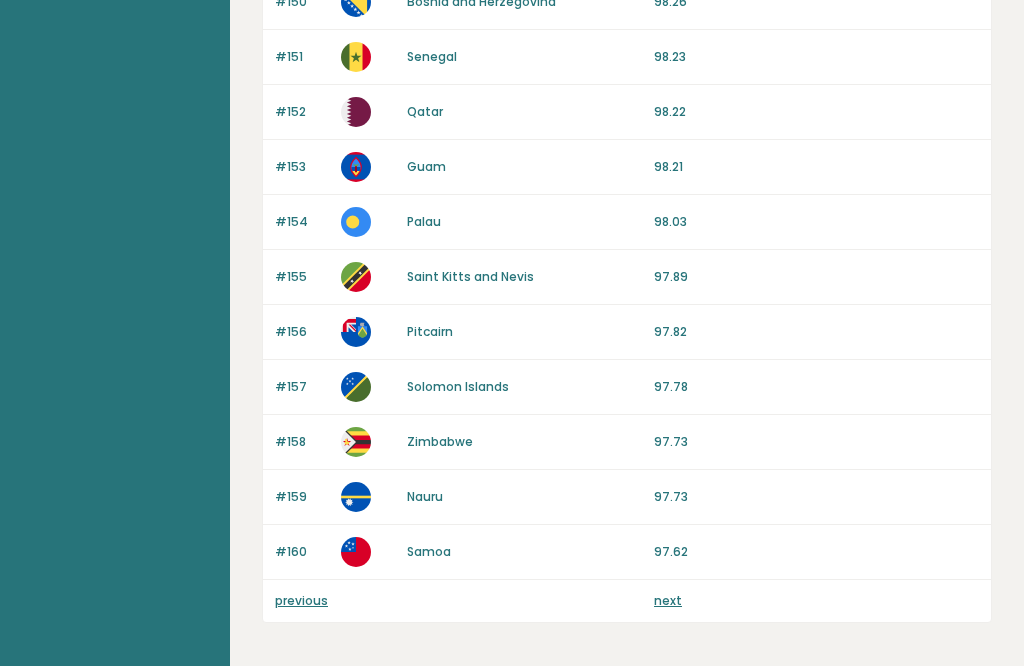 click on "previous" at bounding box center [301, 600] 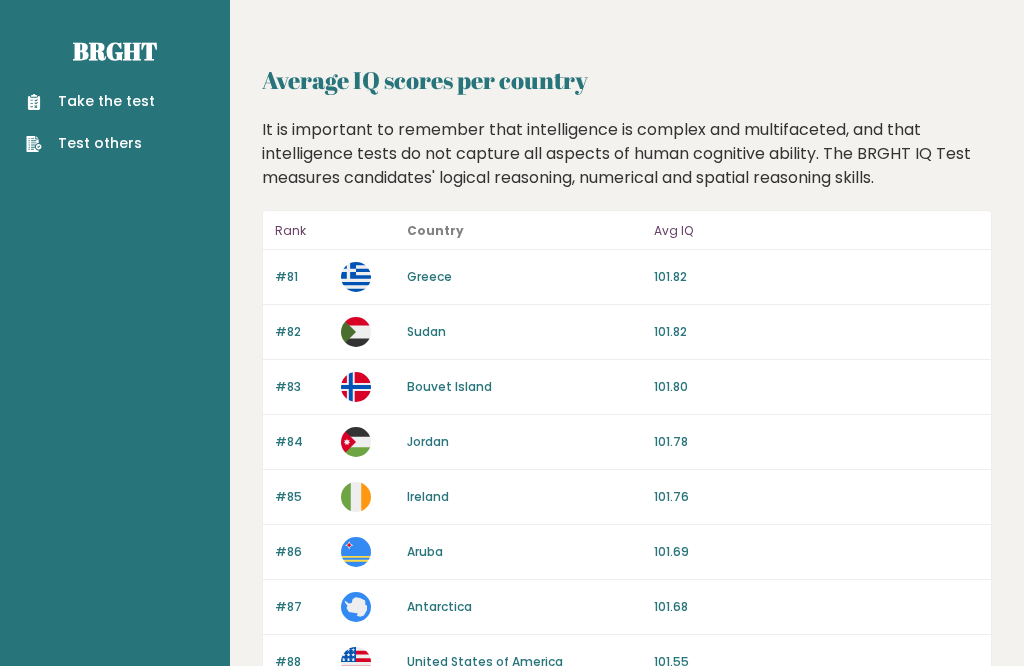 scroll, scrollTop: 0, scrollLeft: 0, axis: both 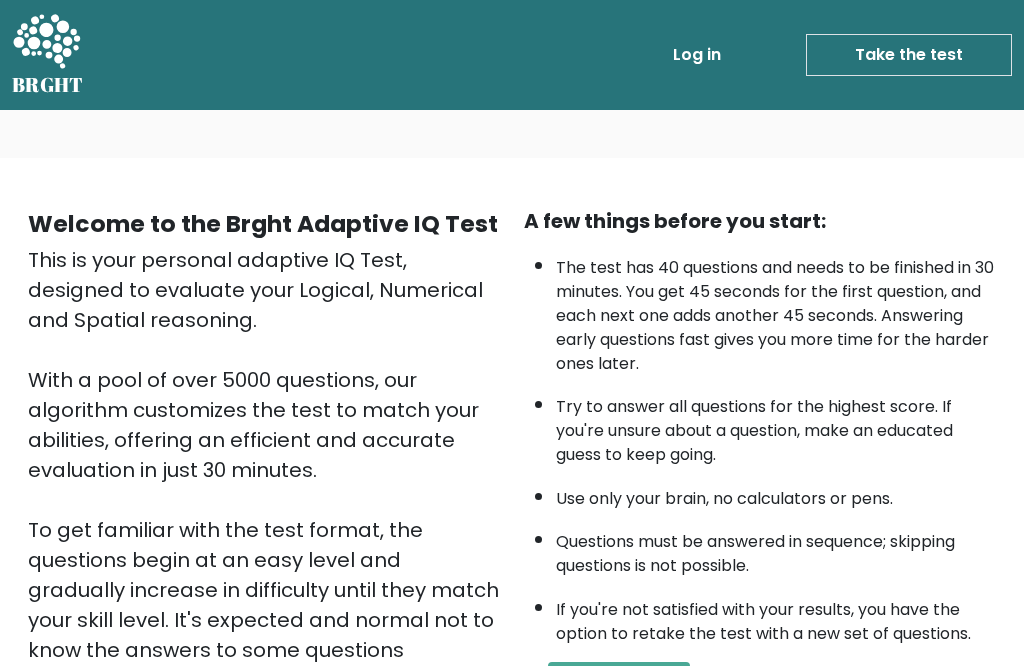 click on "Start the Test" at bounding box center (619, 682) 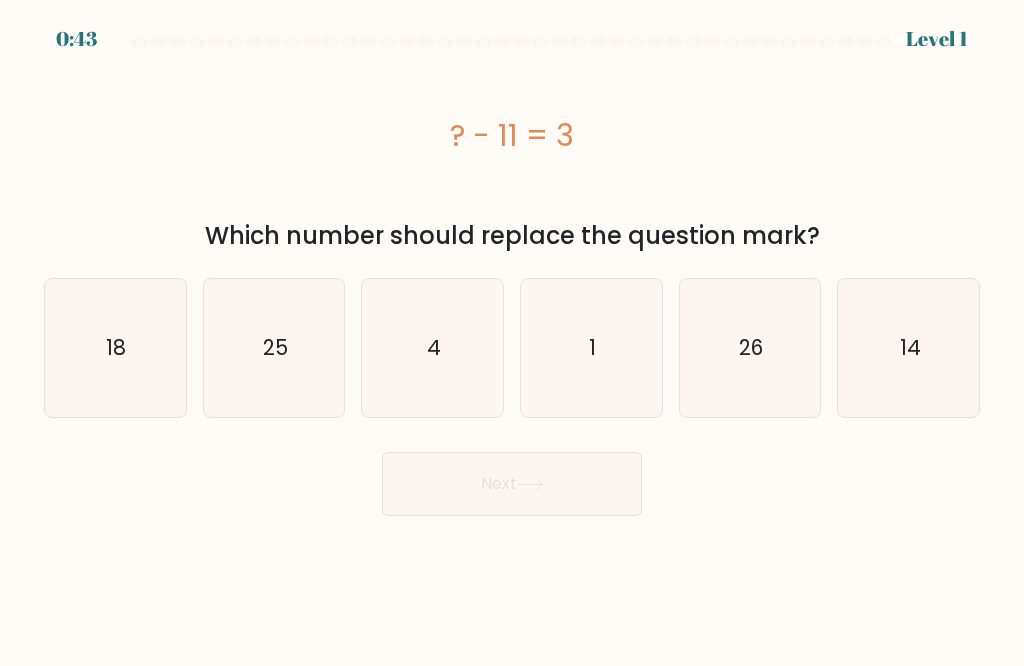 scroll, scrollTop: 0, scrollLeft: 0, axis: both 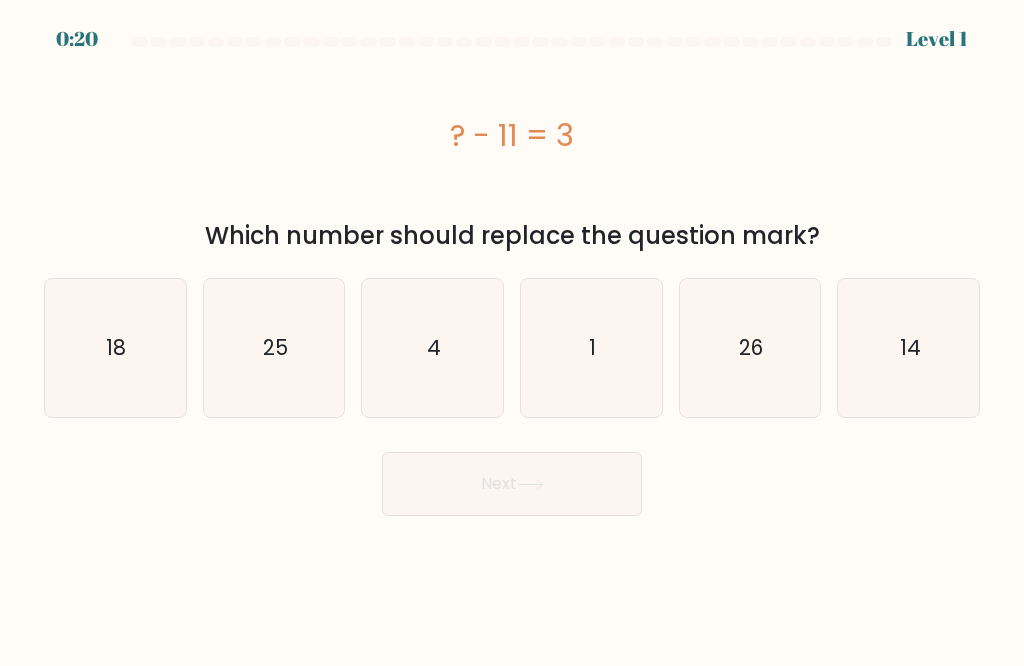click on "14" at bounding box center (909, 348) 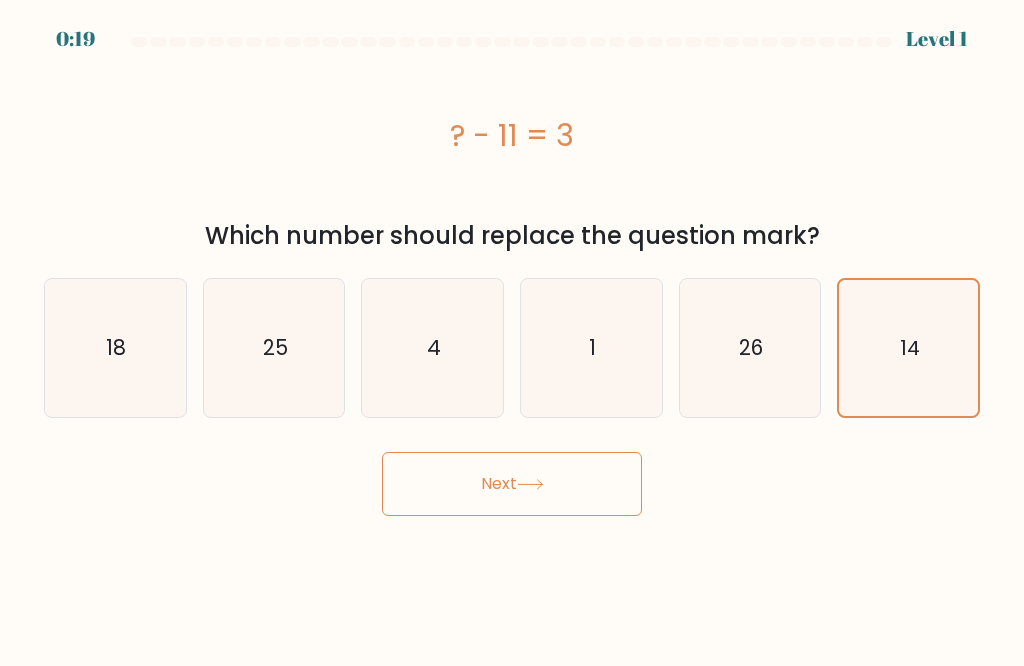 click on "Next" at bounding box center [512, 484] 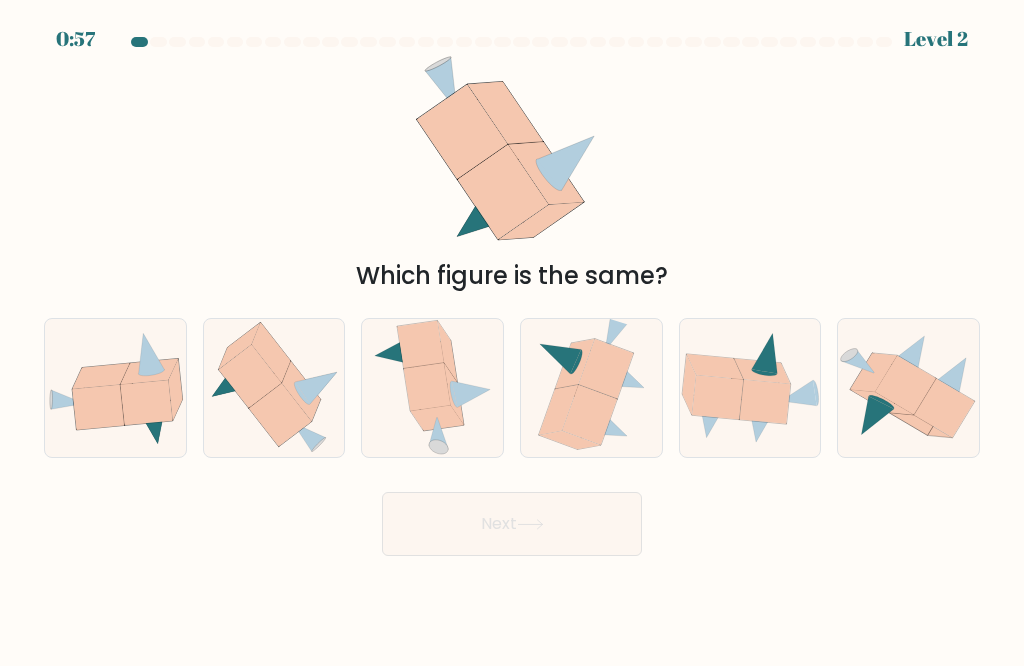 click at bounding box center [99, 407] 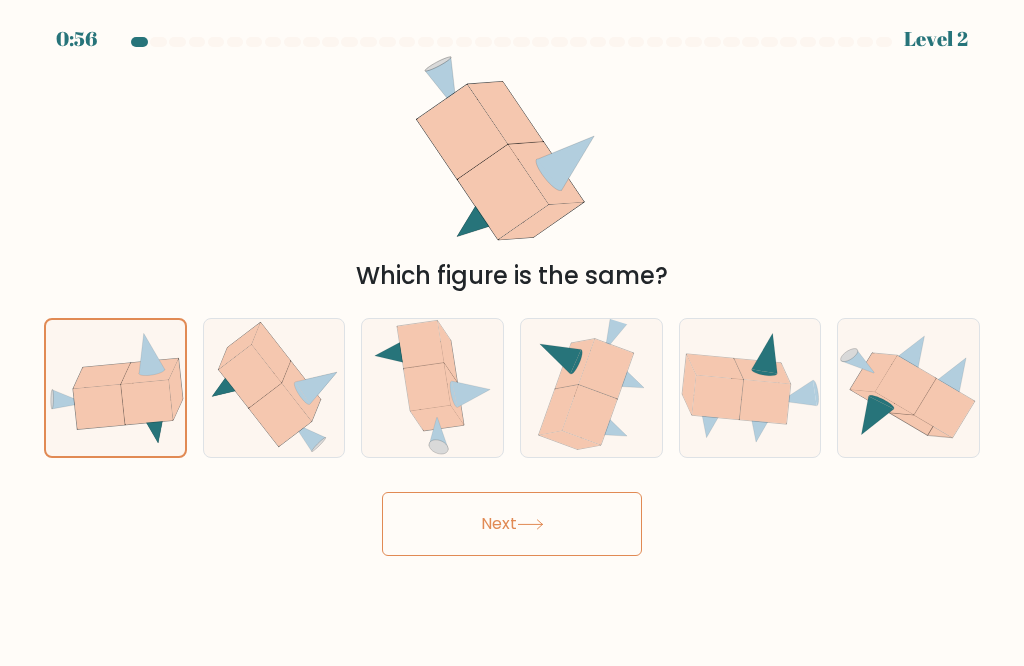 click on "Next" at bounding box center [512, 524] 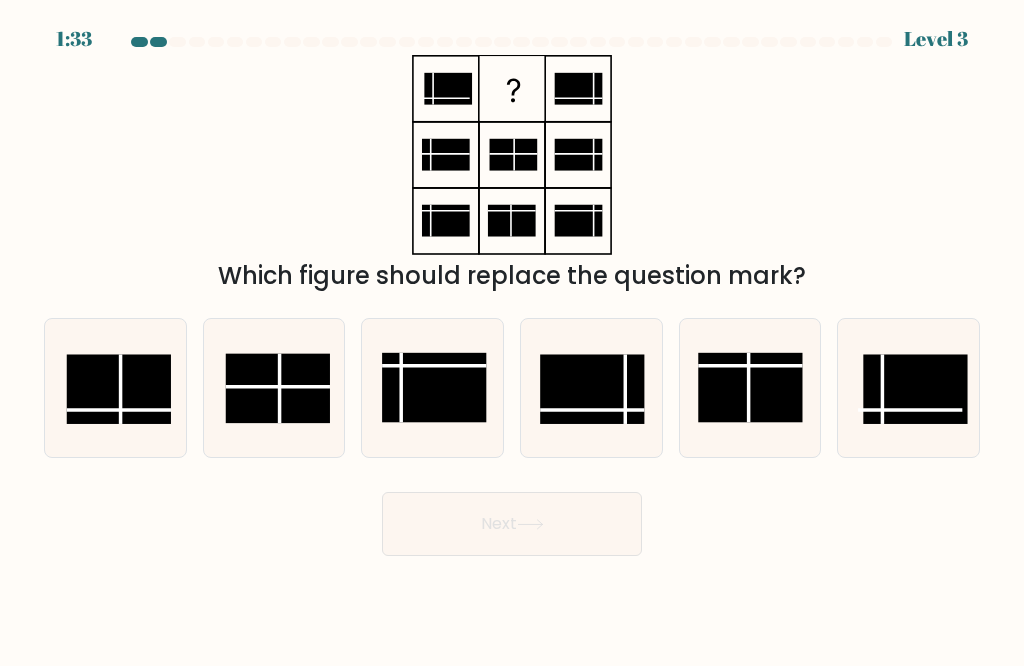click at bounding box center (119, 388) 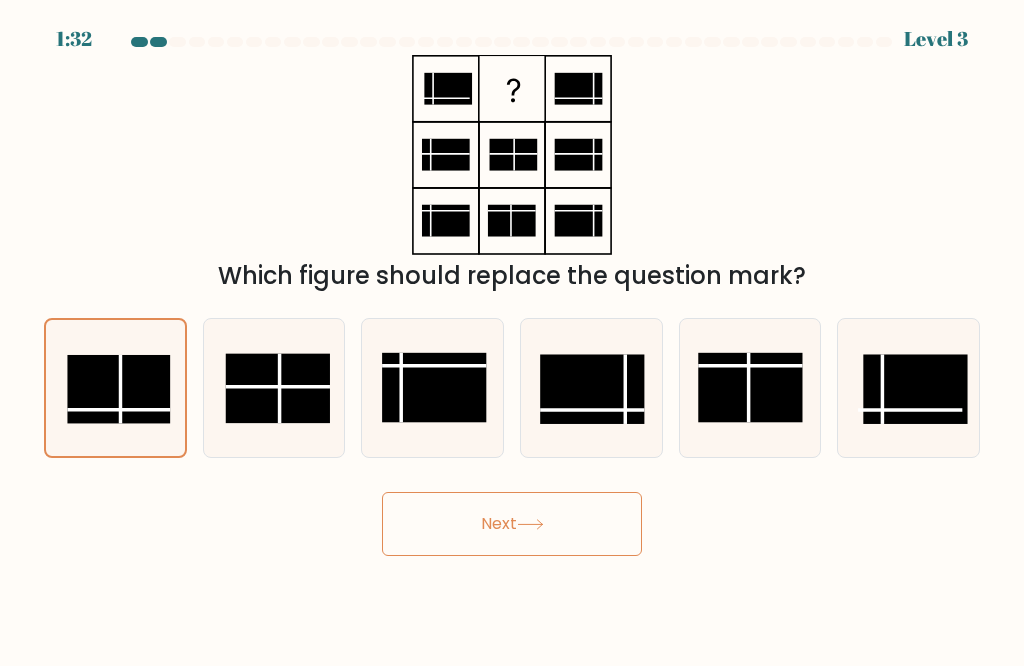 click on "Next" at bounding box center [512, 524] 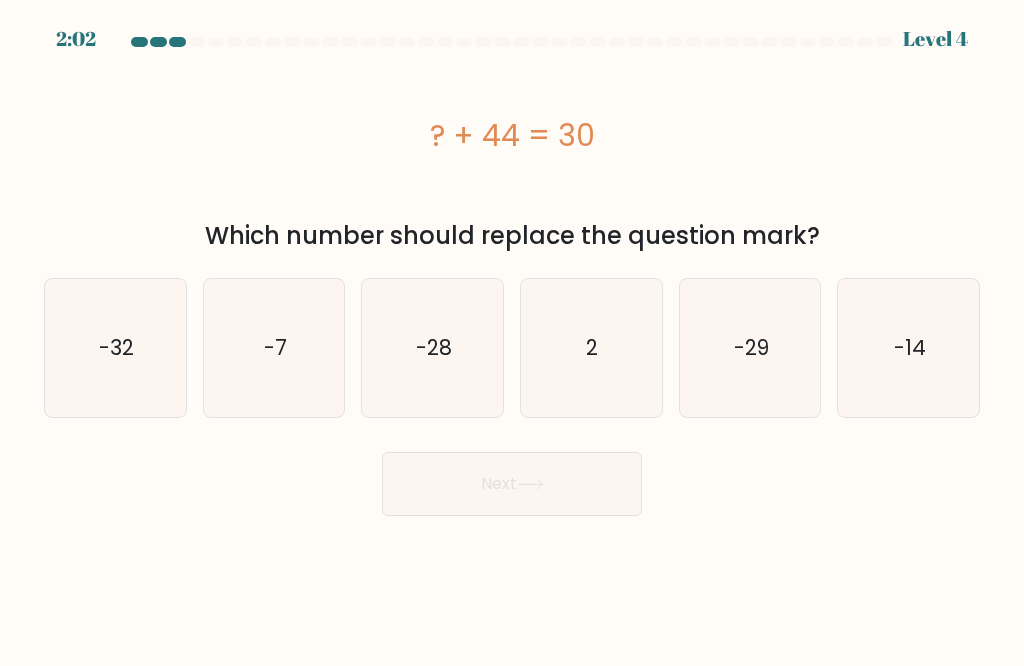 click on "-14" at bounding box center [909, 348] 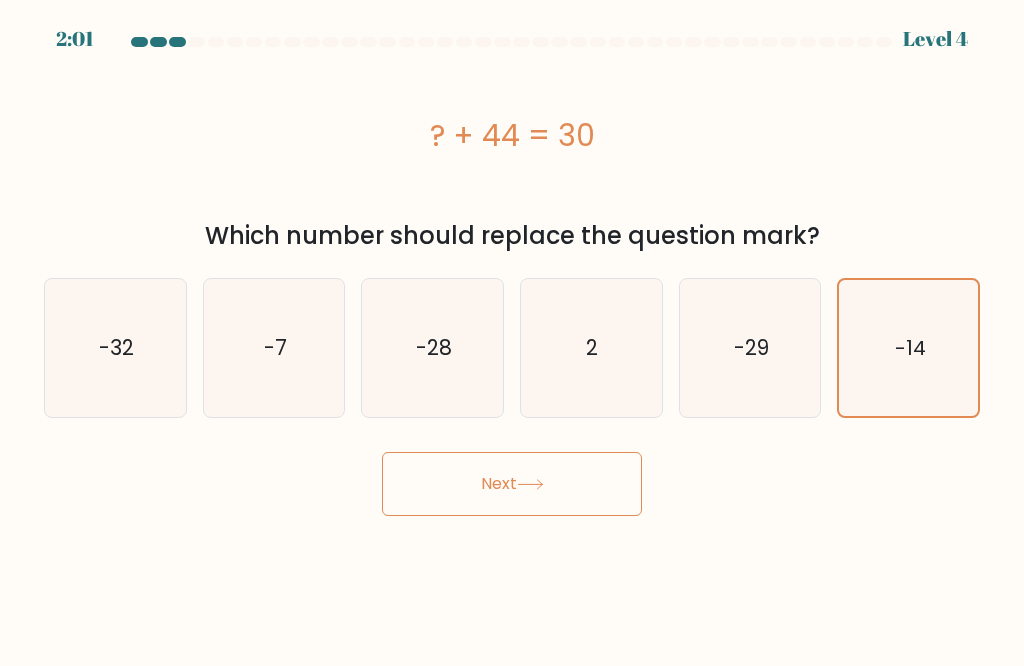 click on "Next" at bounding box center (512, 484) 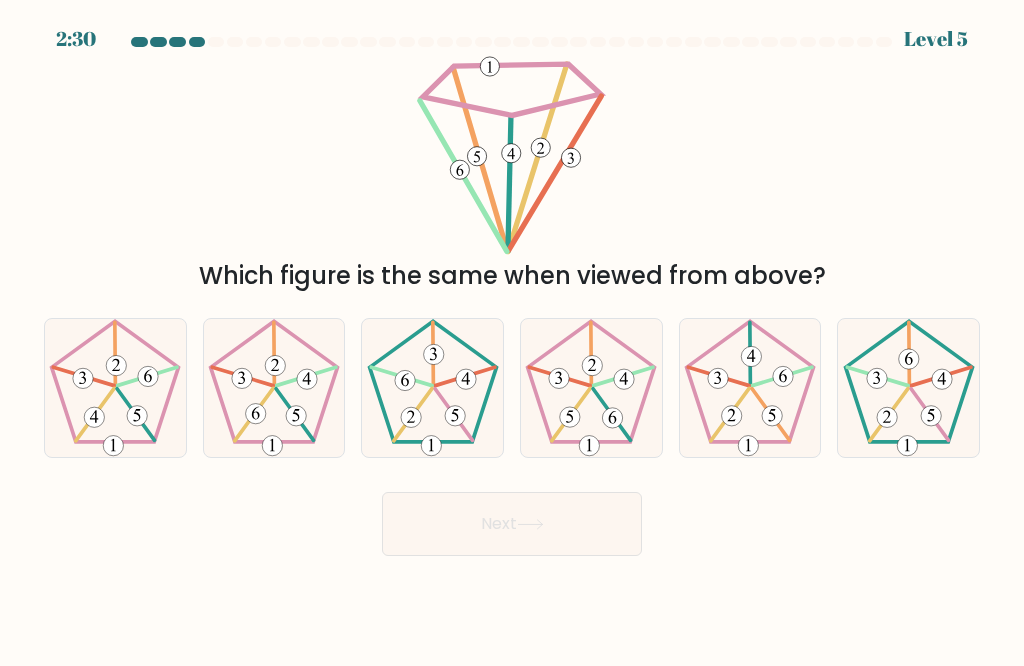 click at bounding box center (732, 416) 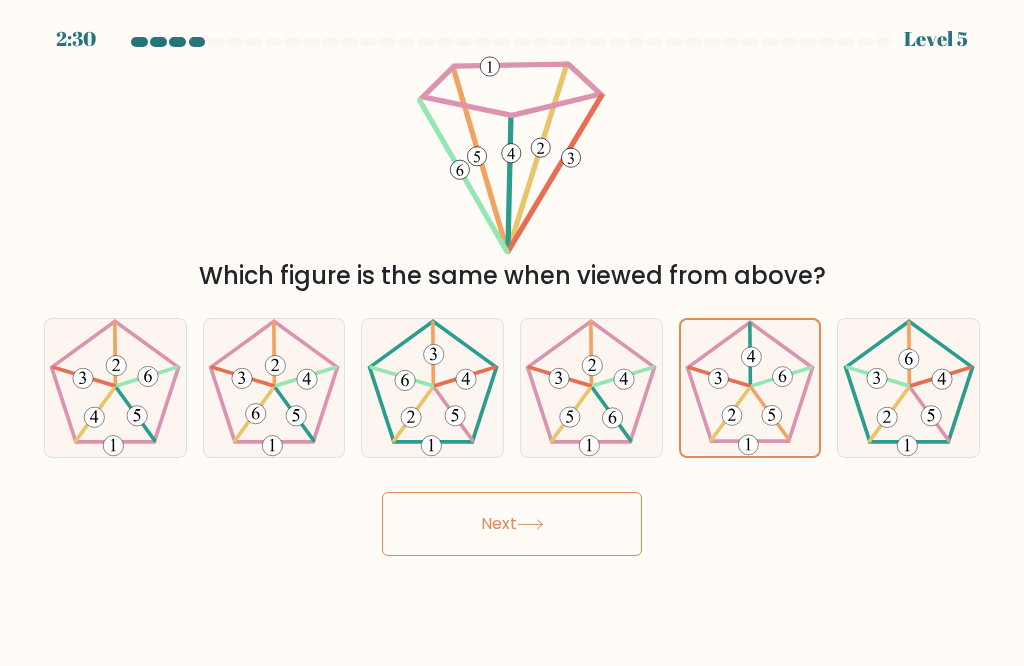 click on "Next" at bounding box center [512, 524] 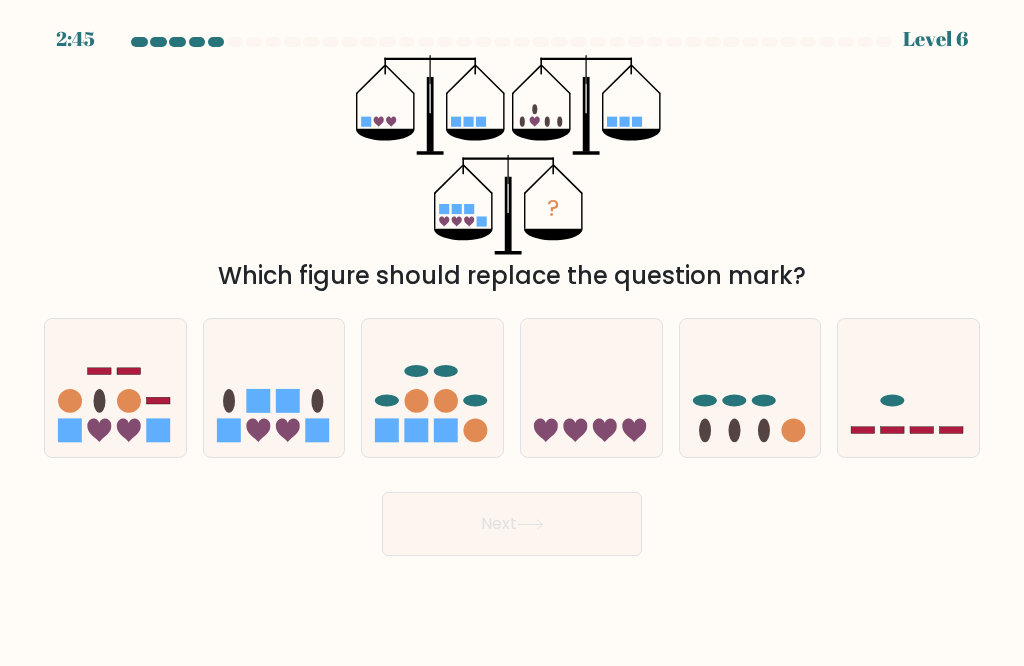 click at bounding box center (258, 431) 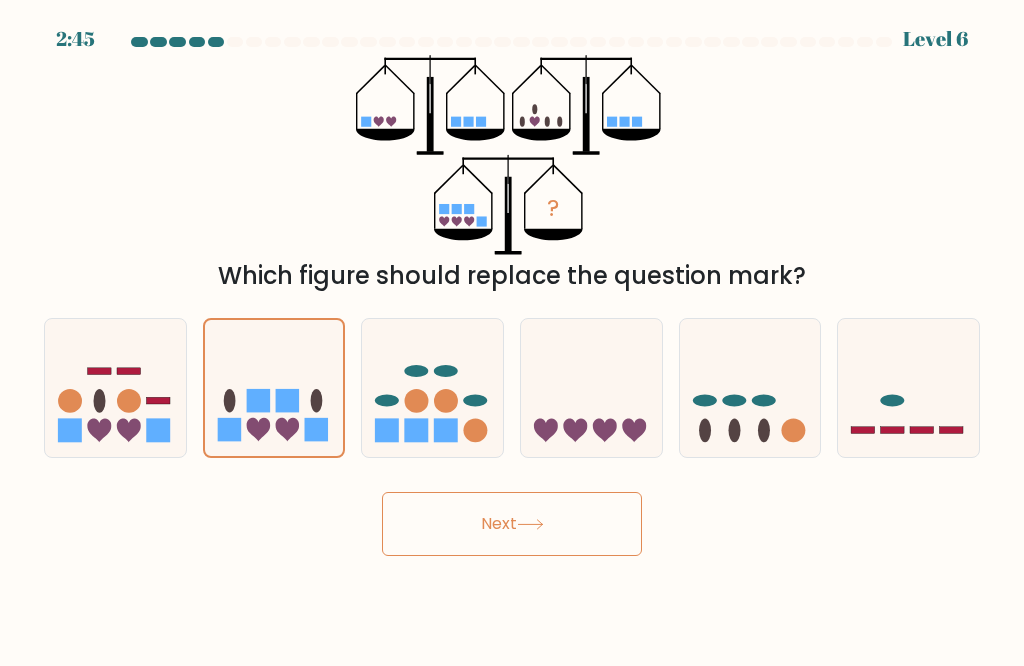 click on "Next" at bounding box center [512, 524] 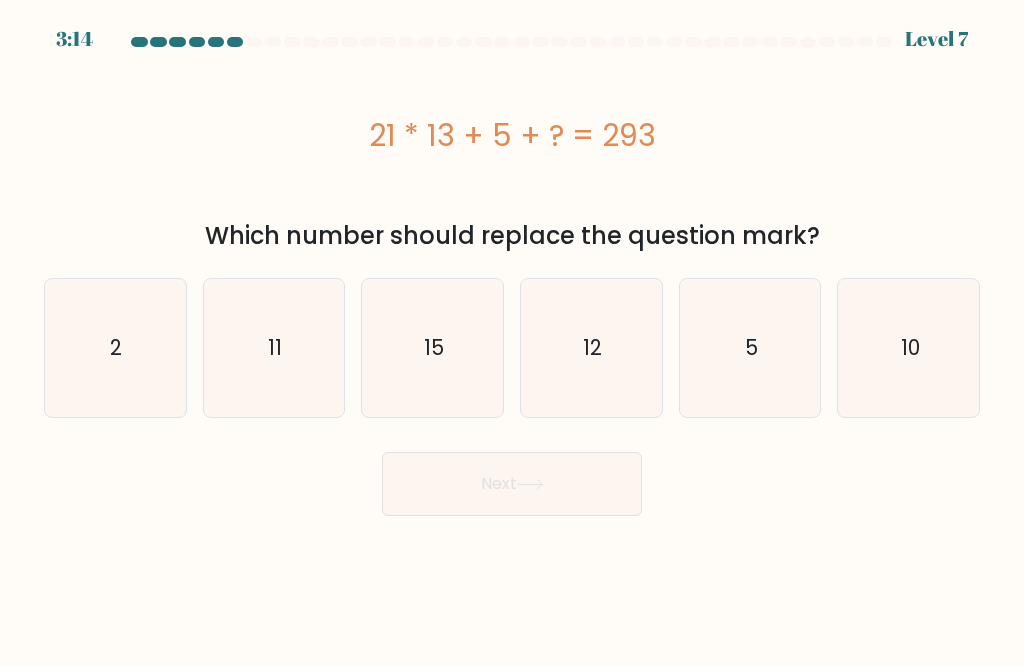 click on "15" at bounding box center [433, 348] 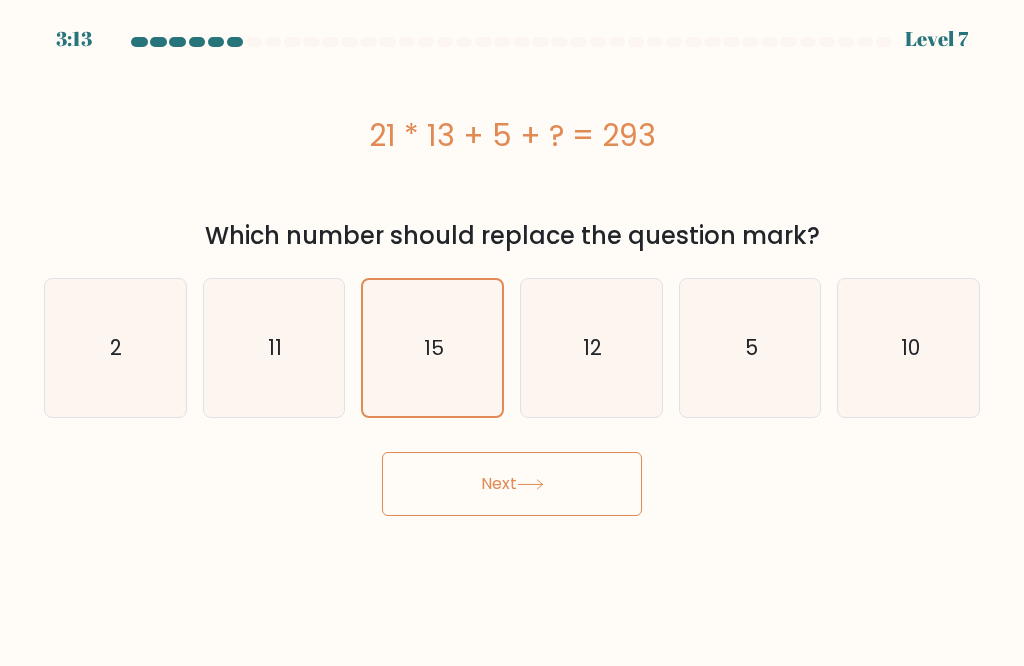 click on "11" at bounding box center [274, 348] 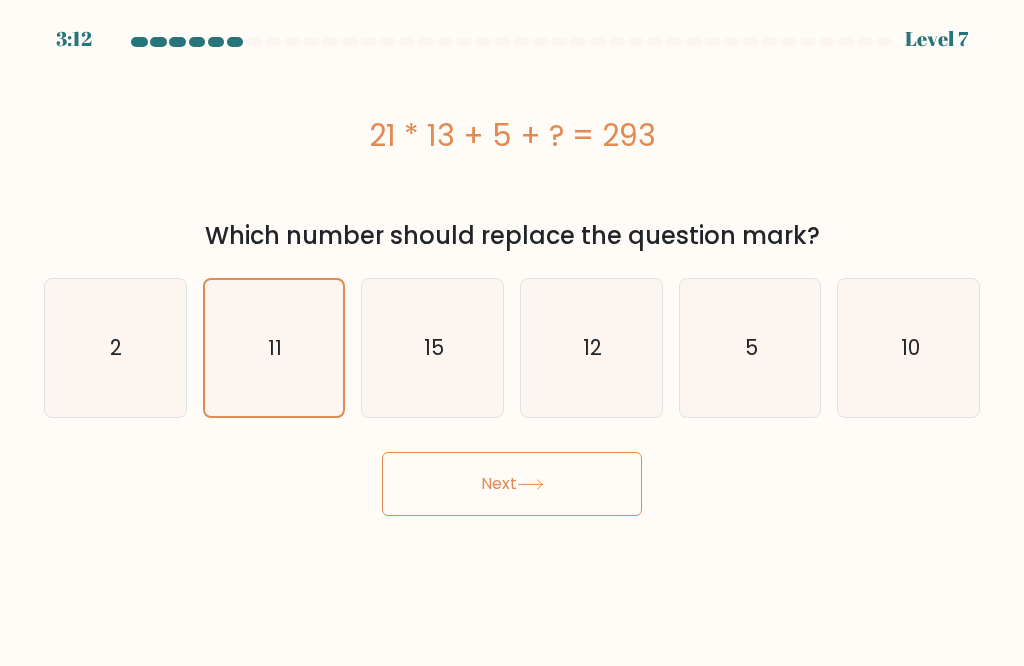 click on "Next" at bounding box center (512, 484) 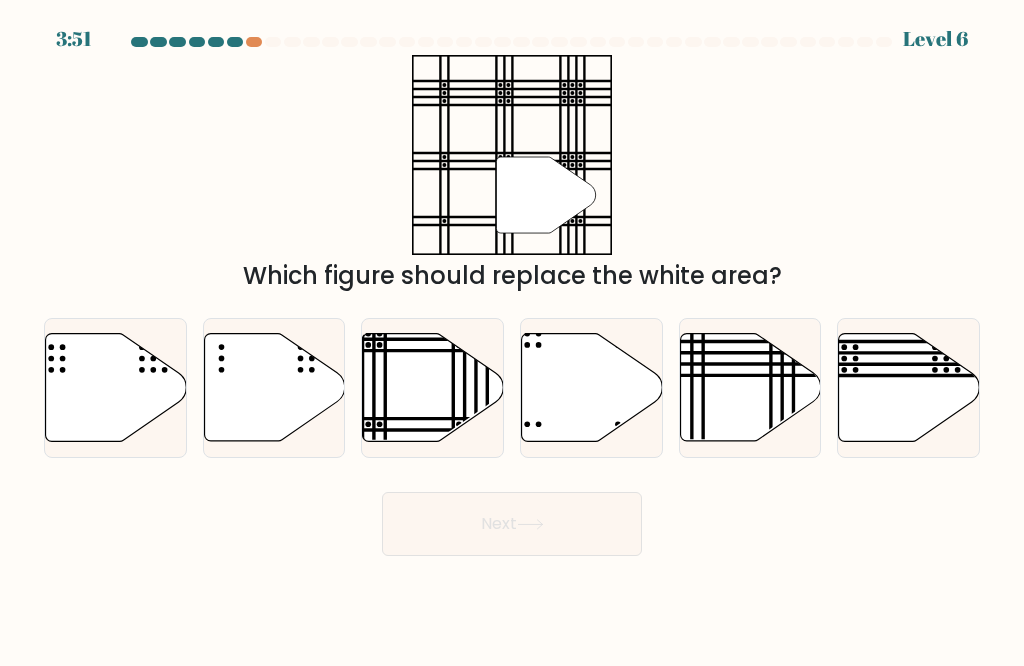 click at bounding box center (386, 430) 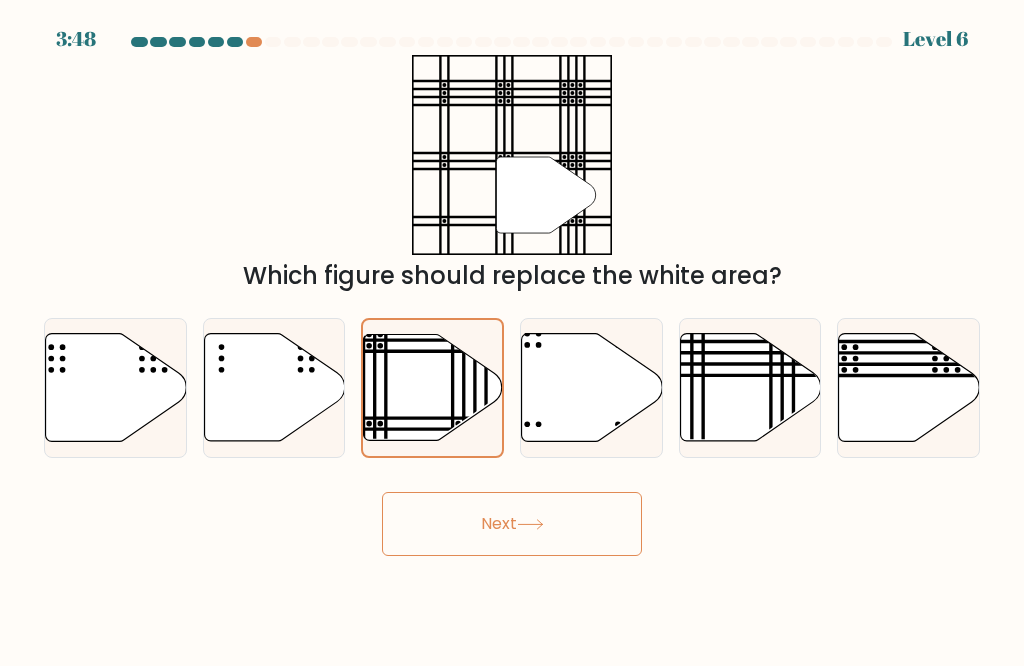 click on "Next" at bounding box center [512, 524] 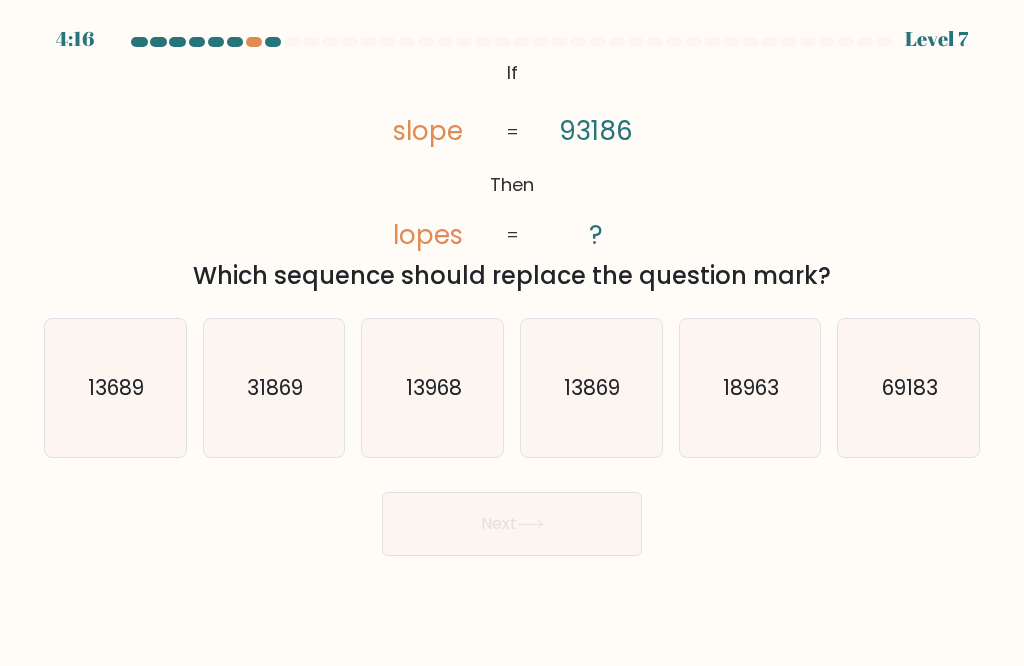 click on "69183" at bounding box center (909, 388) 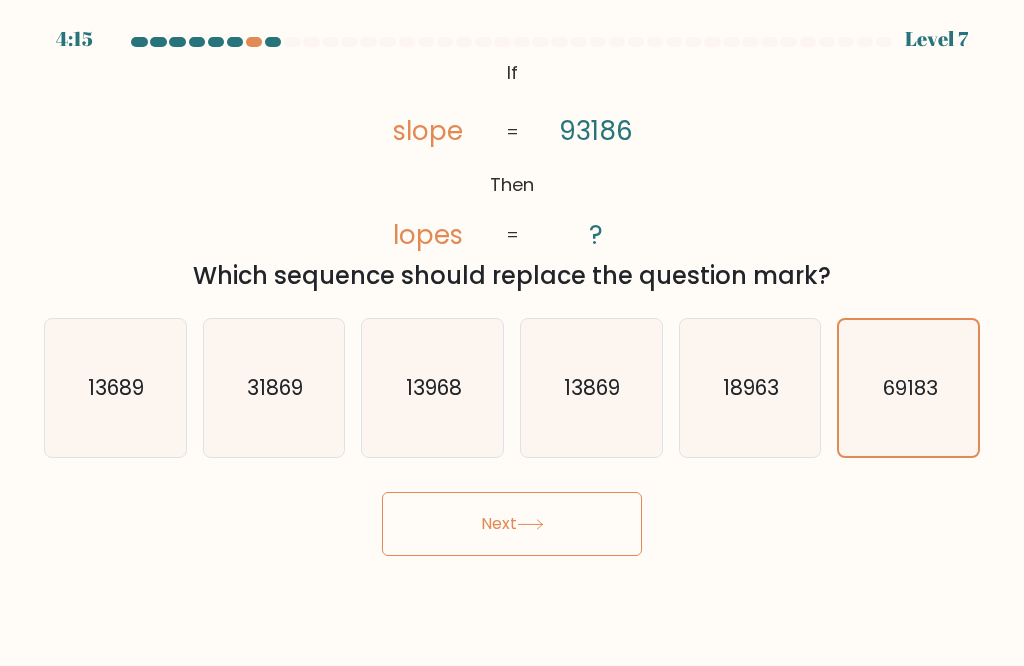 click on "Next" at bounding box center (512, 524) 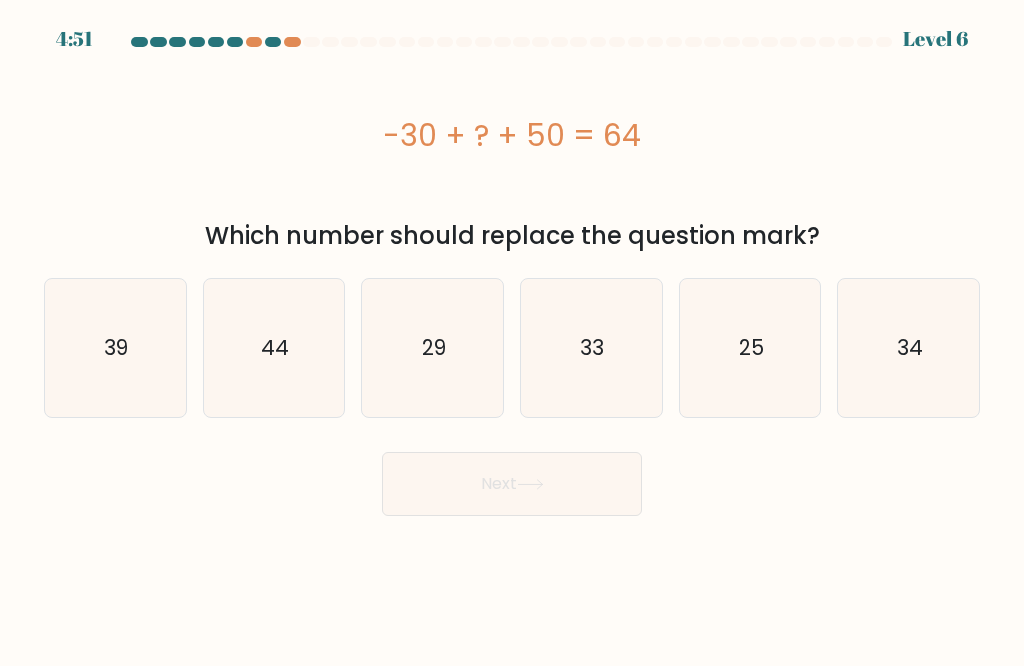 click on "25" at bounding box center [751, 347] 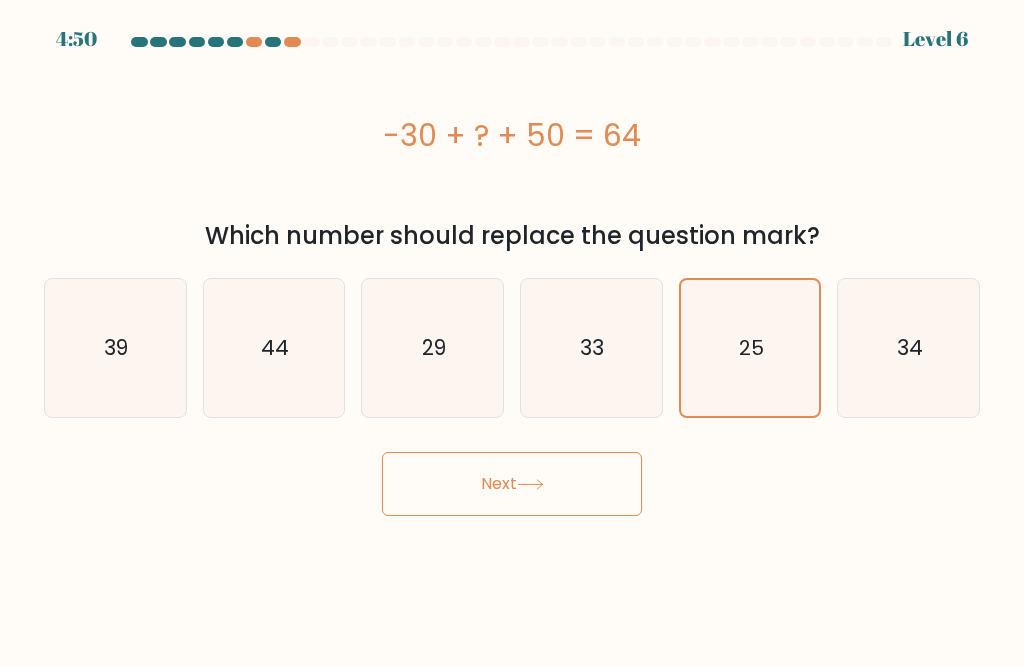 click on "Next" at bounding box center (512, 484) 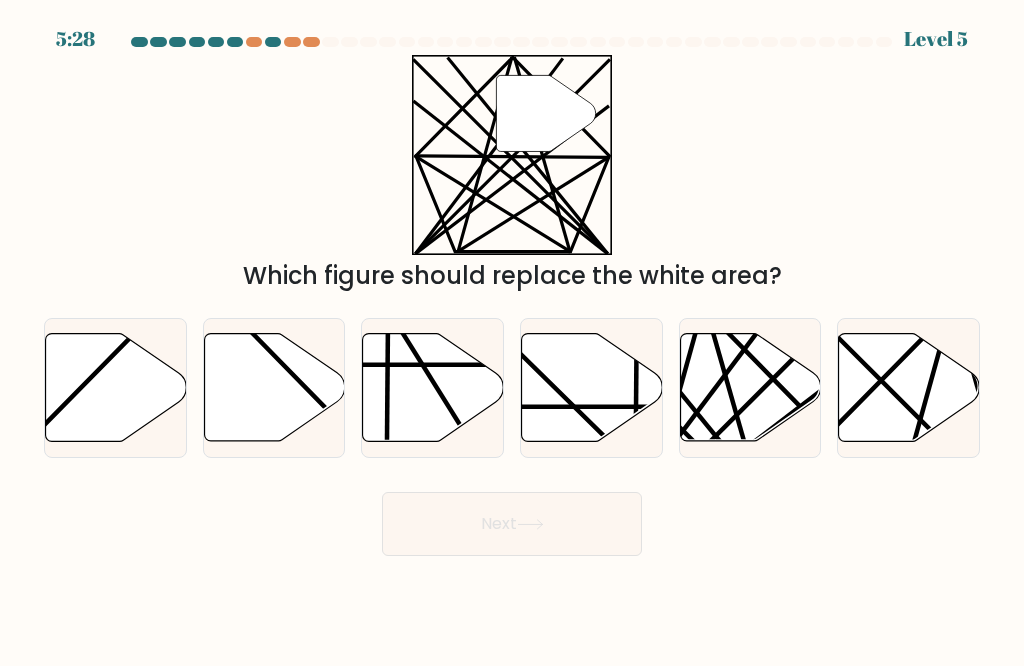 click at bounding box center (433, 388) 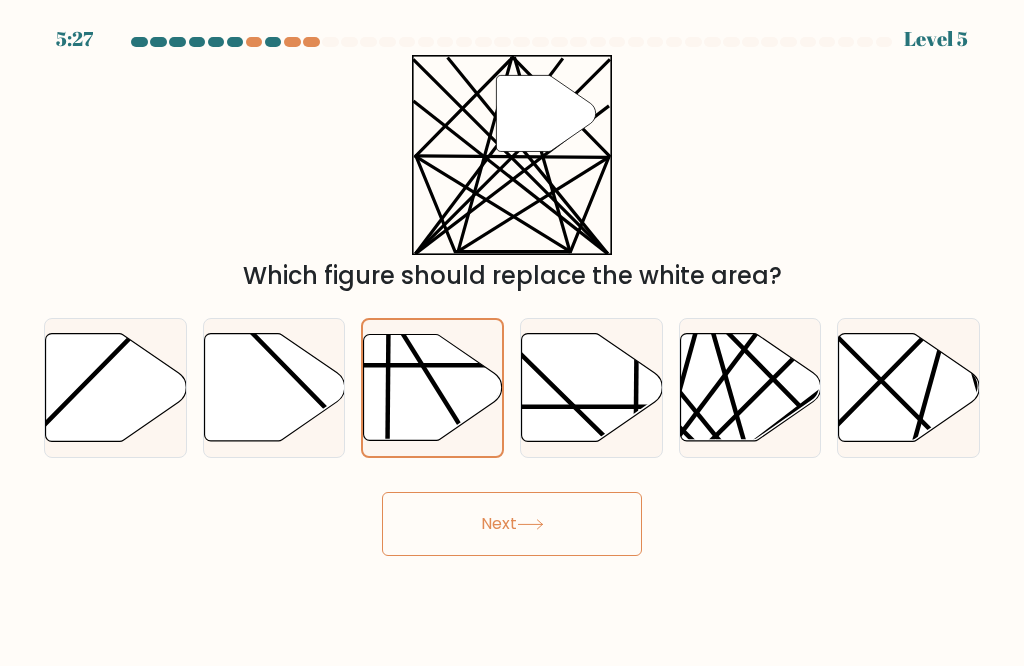 click at bounding box center [530, 524] 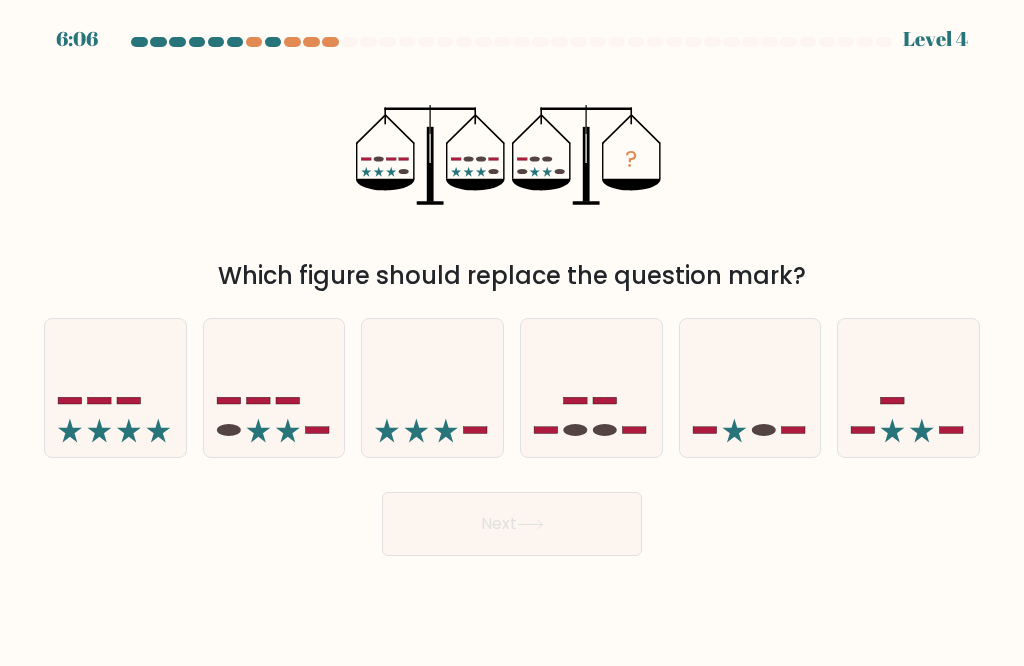 click at bounding box center (417, 431) 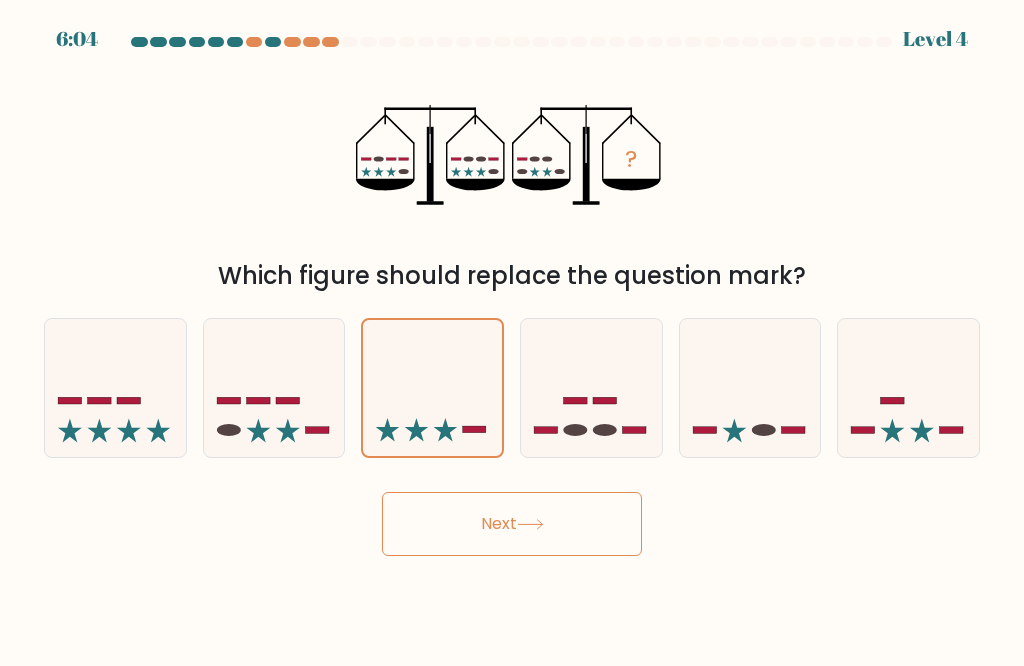 click at bounding box center [591, 388] 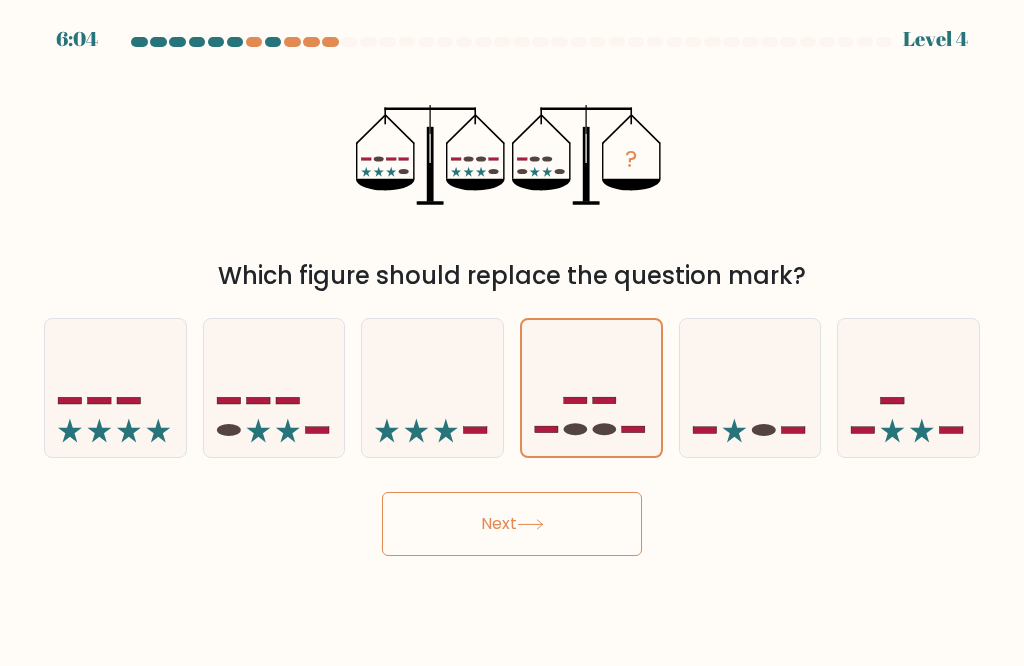 click at bounding box center [764, 430] 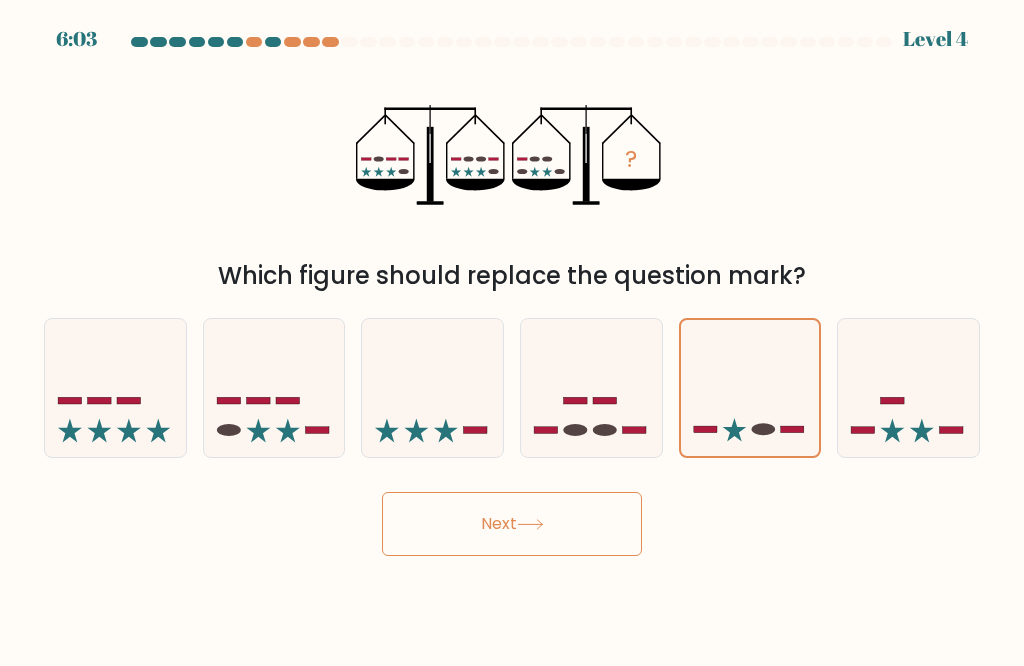 click on "Next" at bounding box center [512, 524] 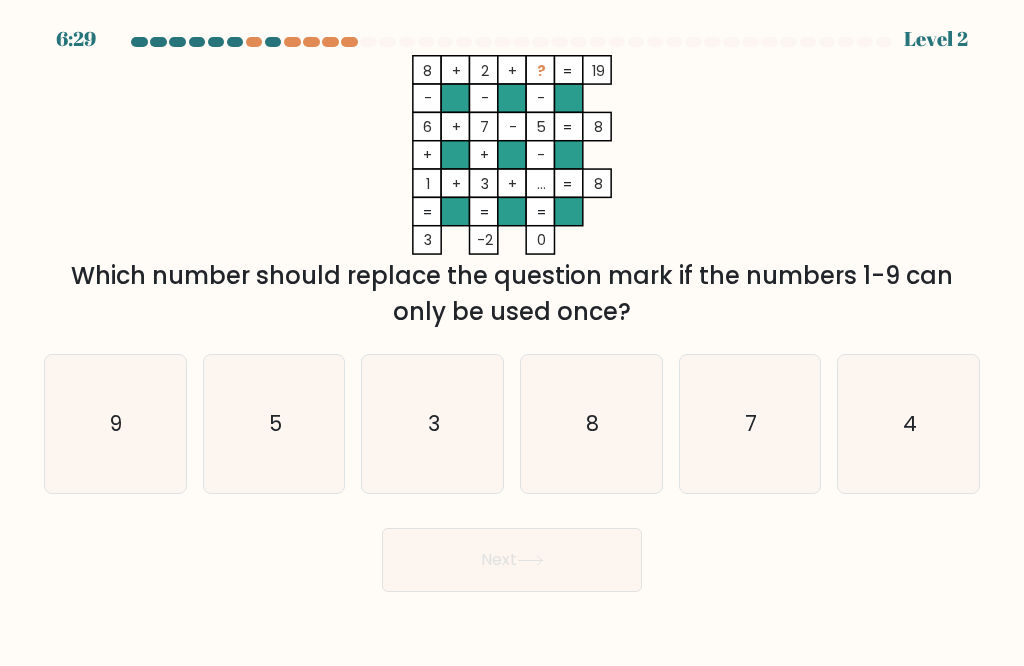 click on "9" at bounding box center [115, 424] 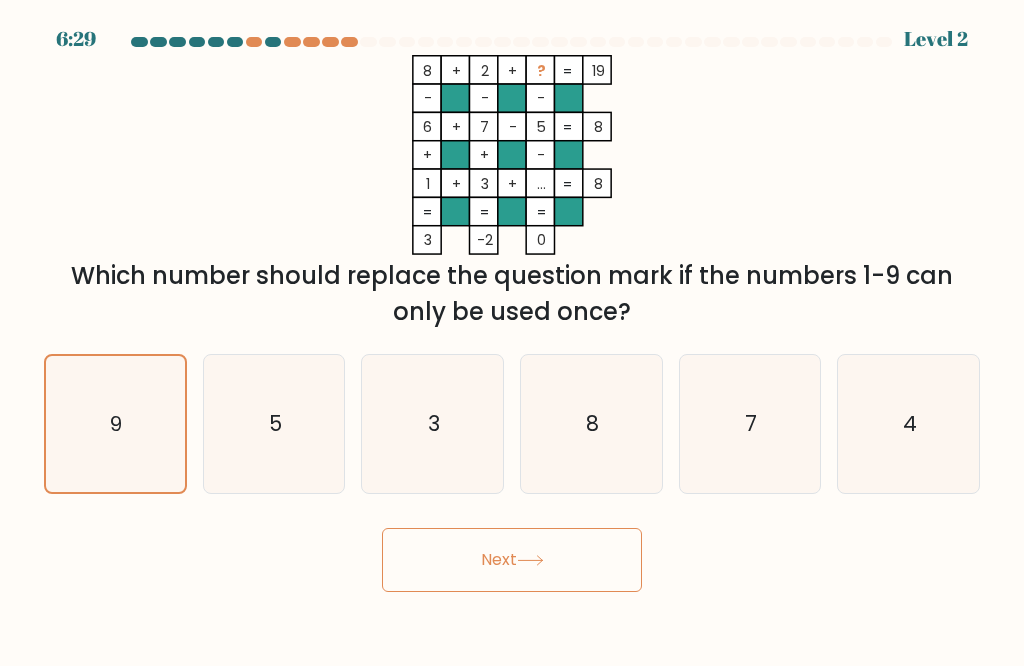 click on "Next" at bounding box center [512, 560] 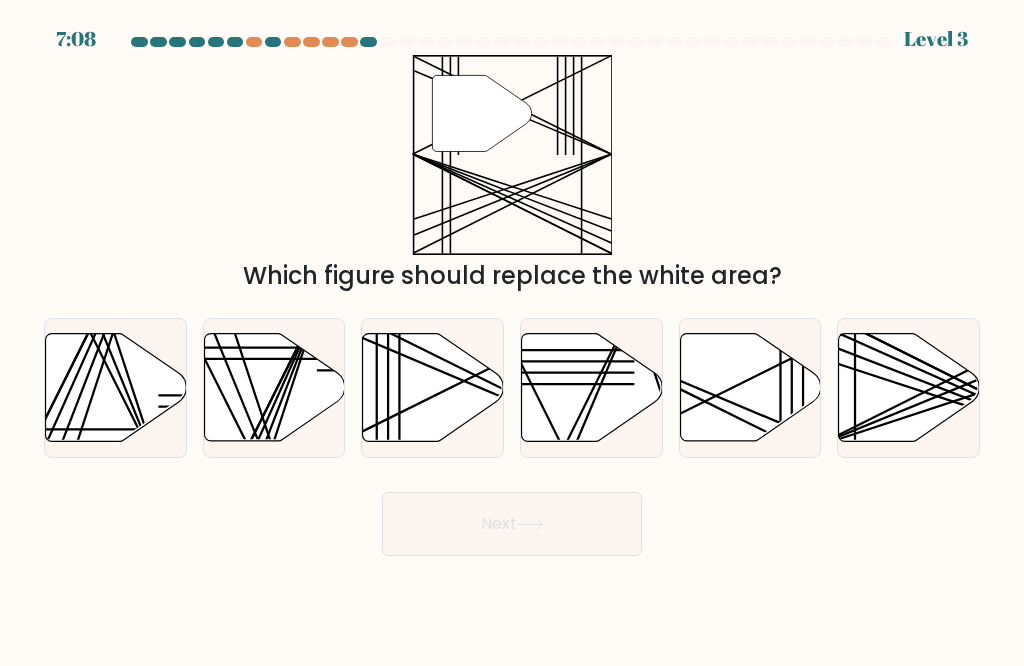 click at bounding box center [433, 388] 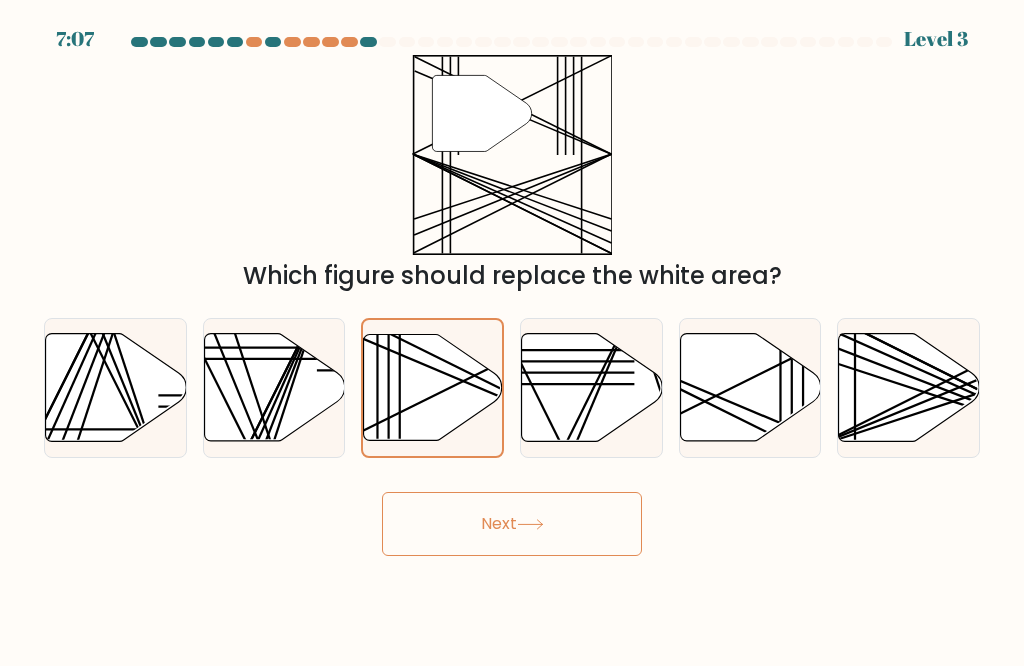 click on "Next" at bounding box center [512, 524] 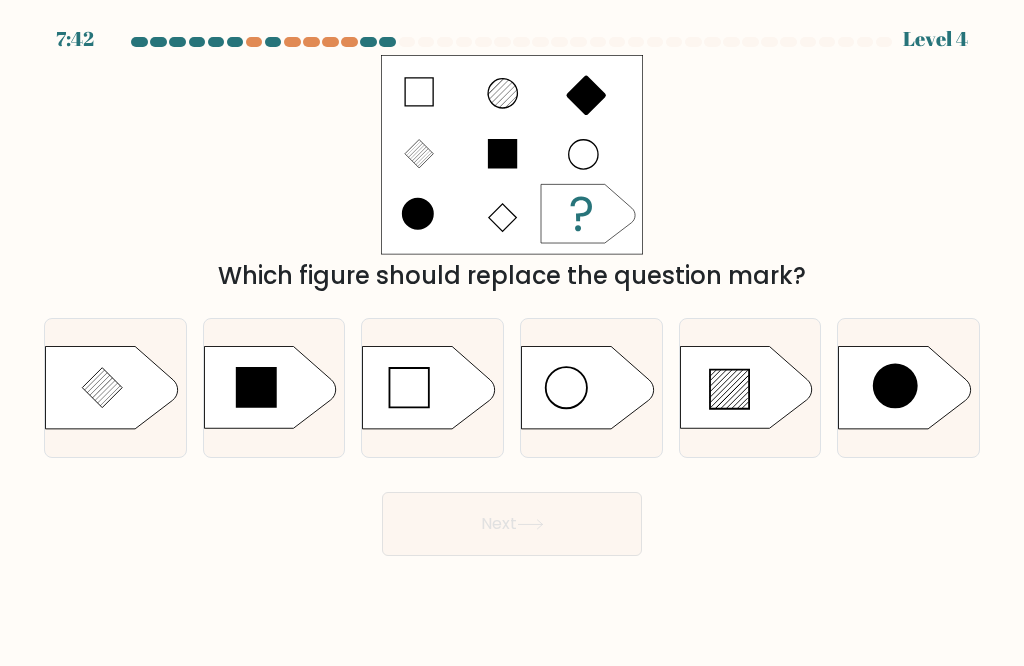 click at bounding box center [432, 388] 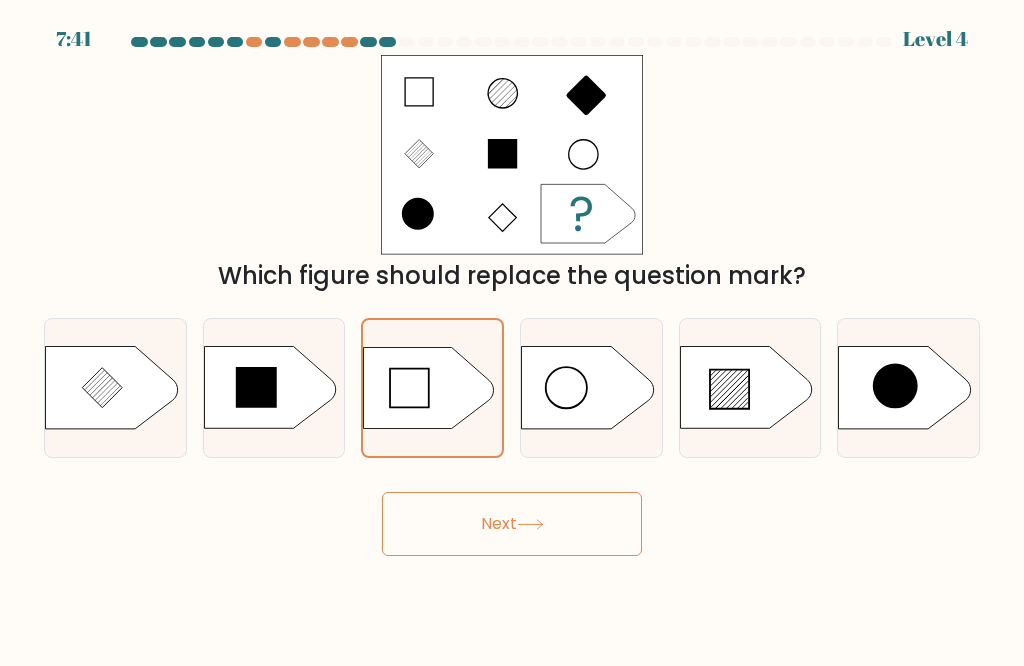 click on "Next" at bounding box center [512, 524] 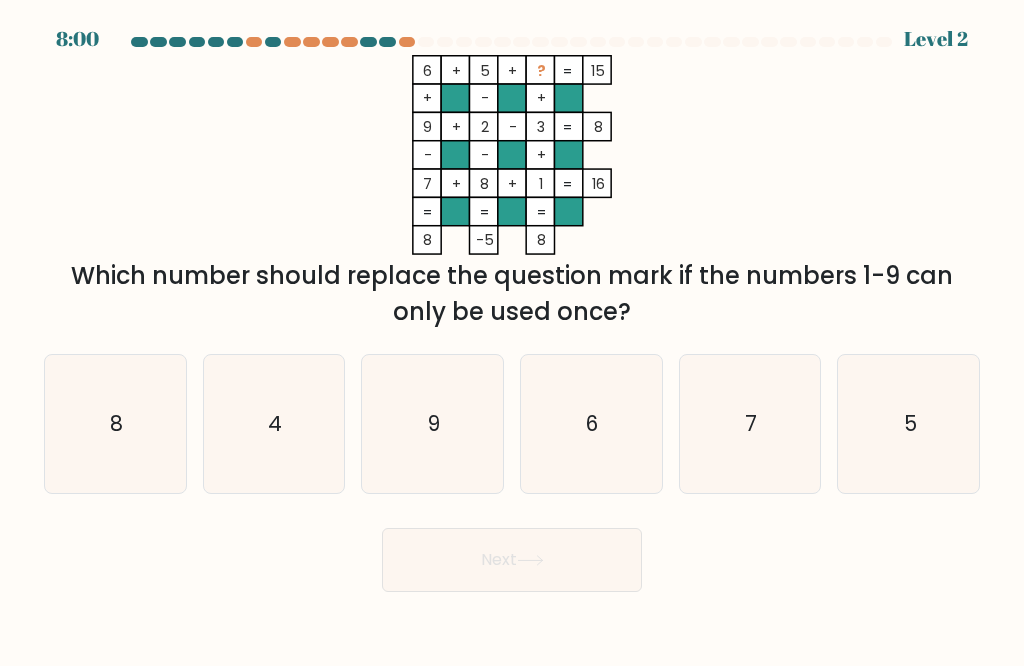click on "7" at bounding box center [750, 424] 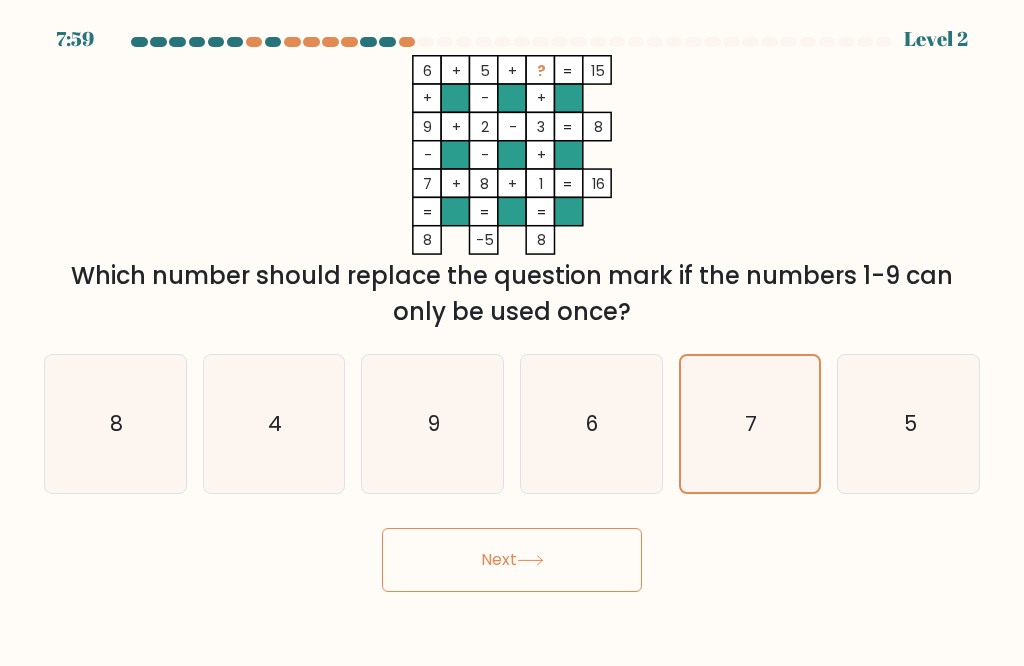 click on "Next" at bounding box center [512, 560] 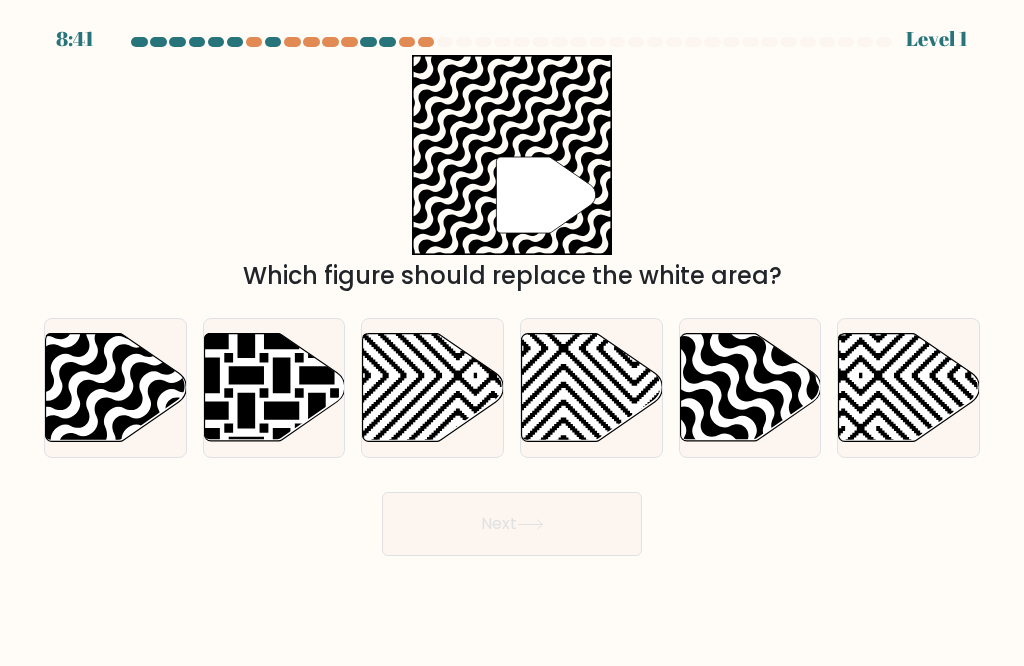 click at bounding box center [116, 388] 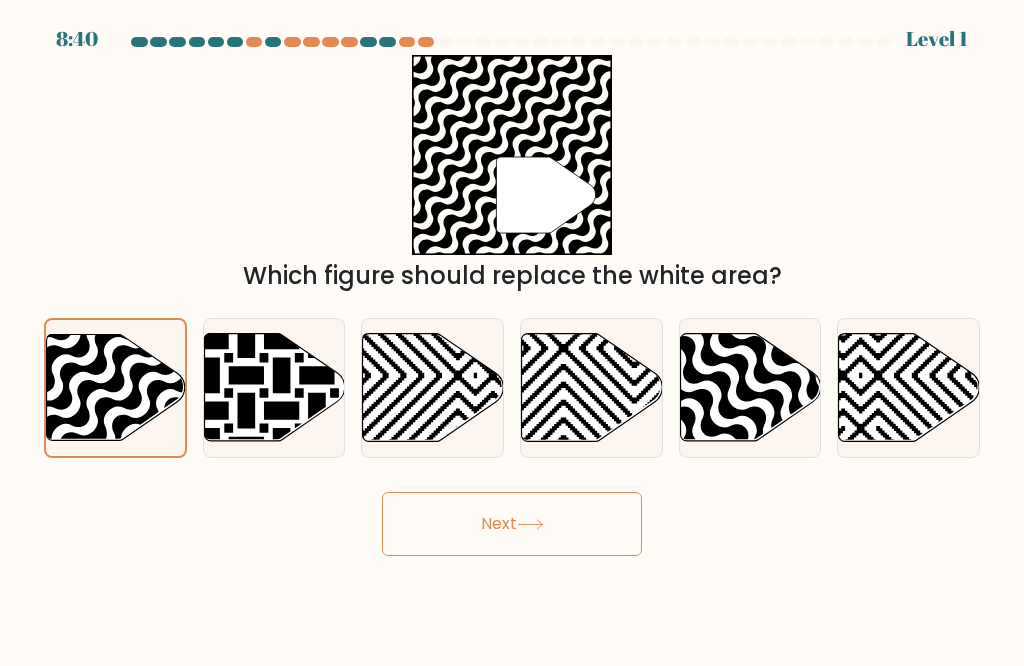 click on "Next" at bounding box center (512, 524) 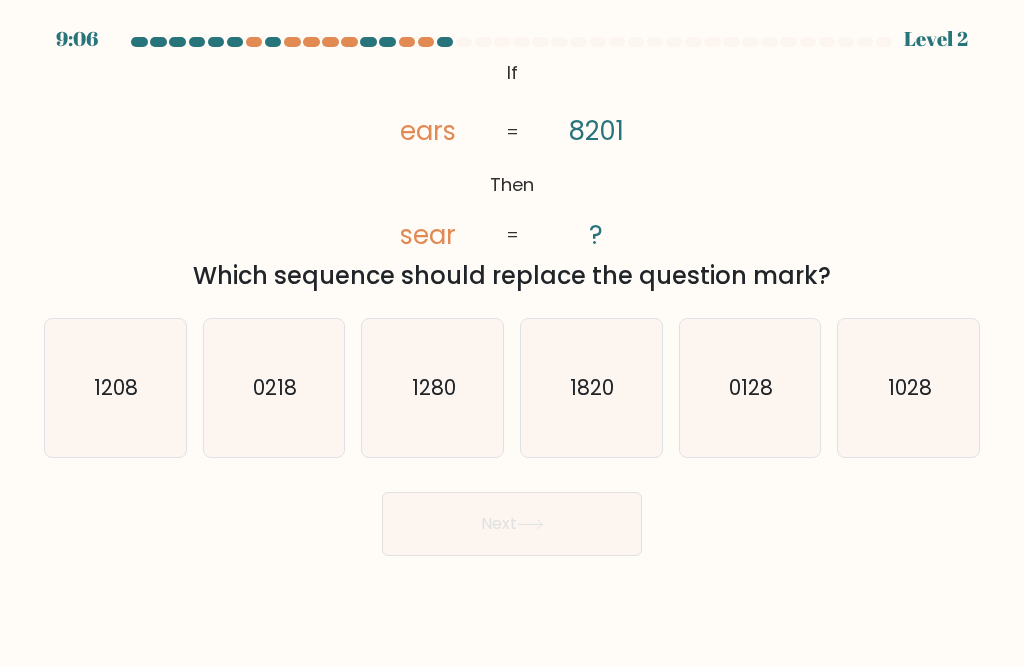 click on "1208" at bounding box center [117, 387] 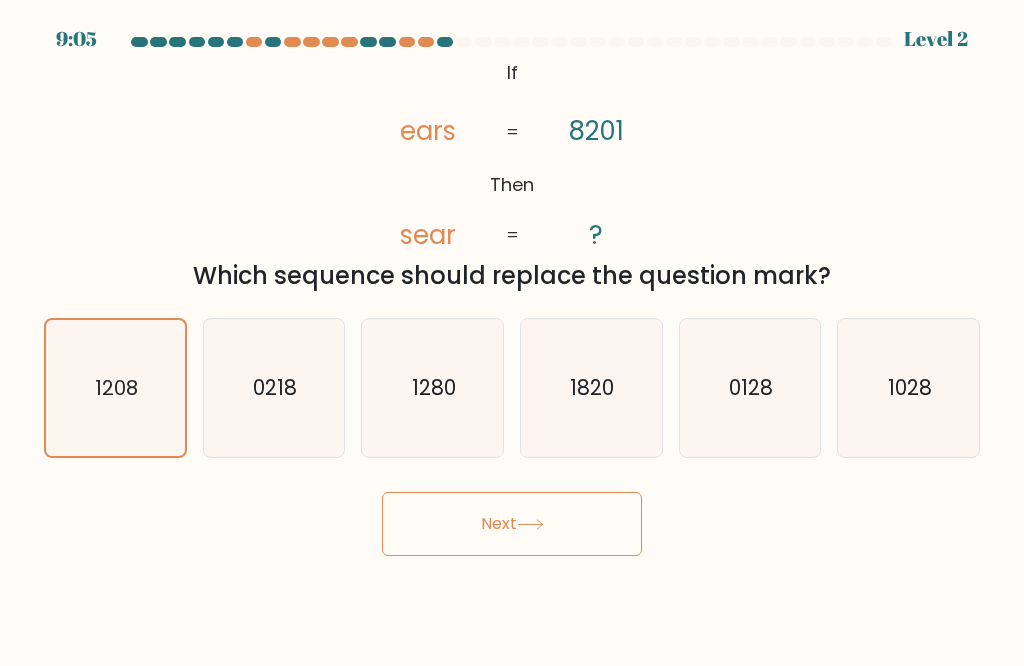 click on "Next" at bounding box center (512, 524) 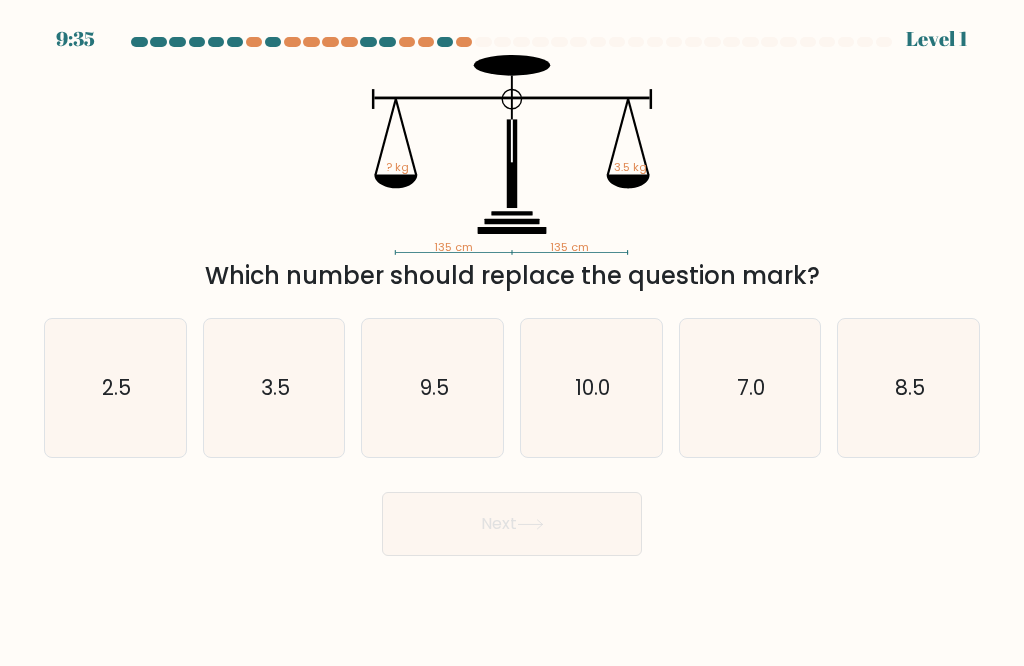 click on "3.5" at bounding box center [274, 388] 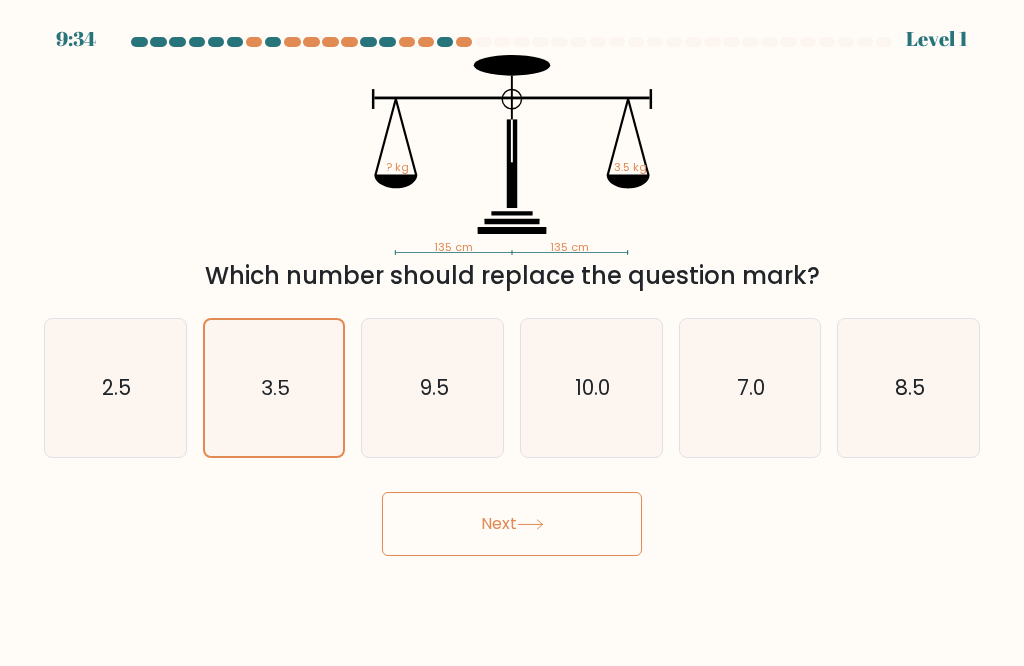 click on "Next" at bounding box center [512, 524] 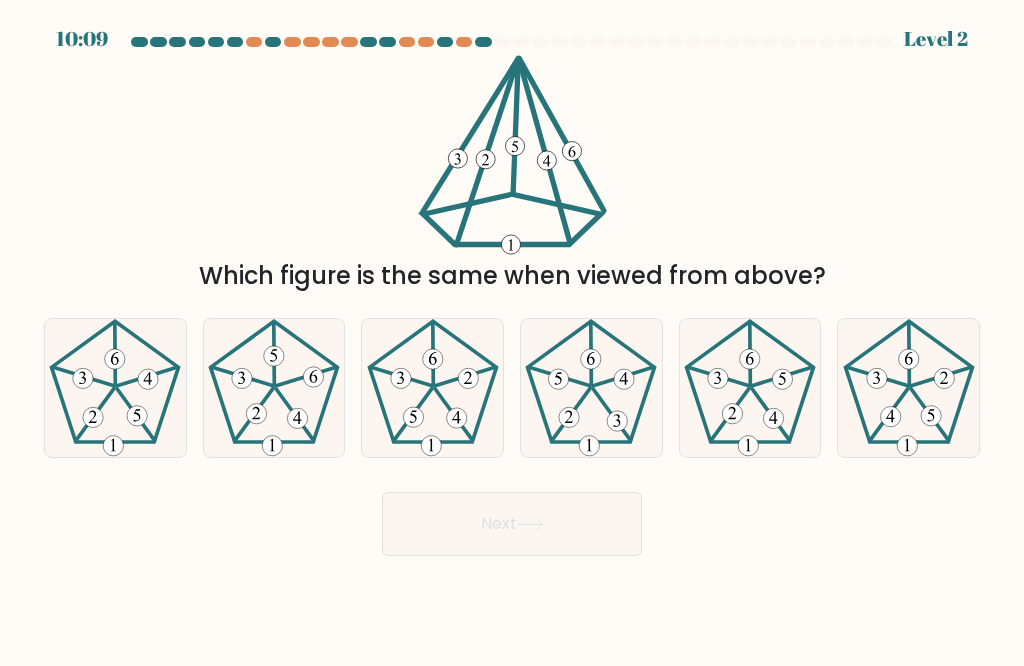 click at bounding box center (274, 388) 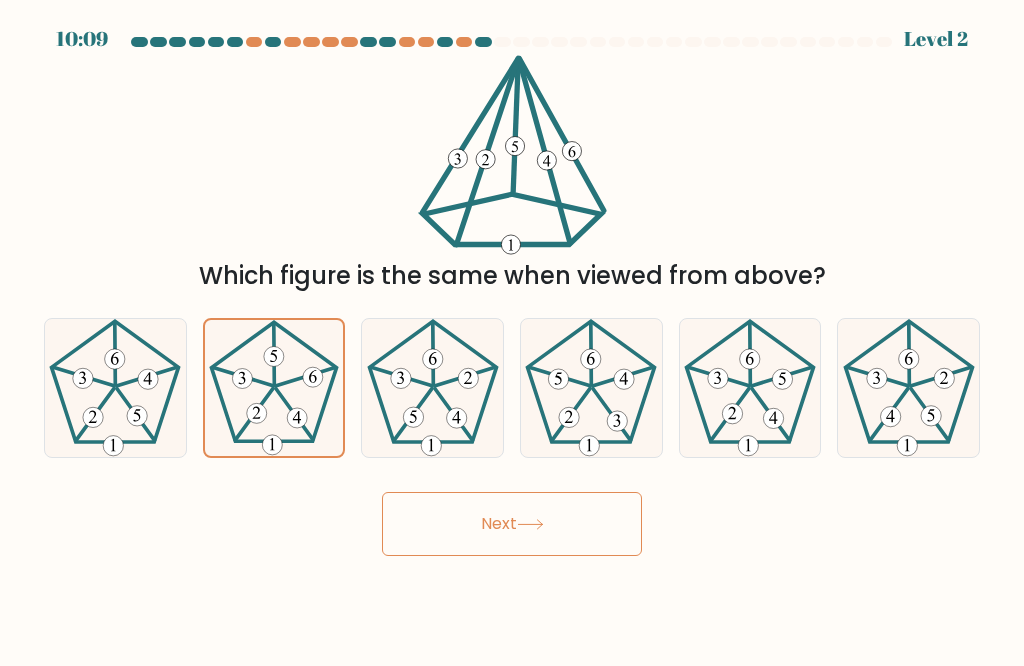 click on "Next" at bounding box center [512, 524] 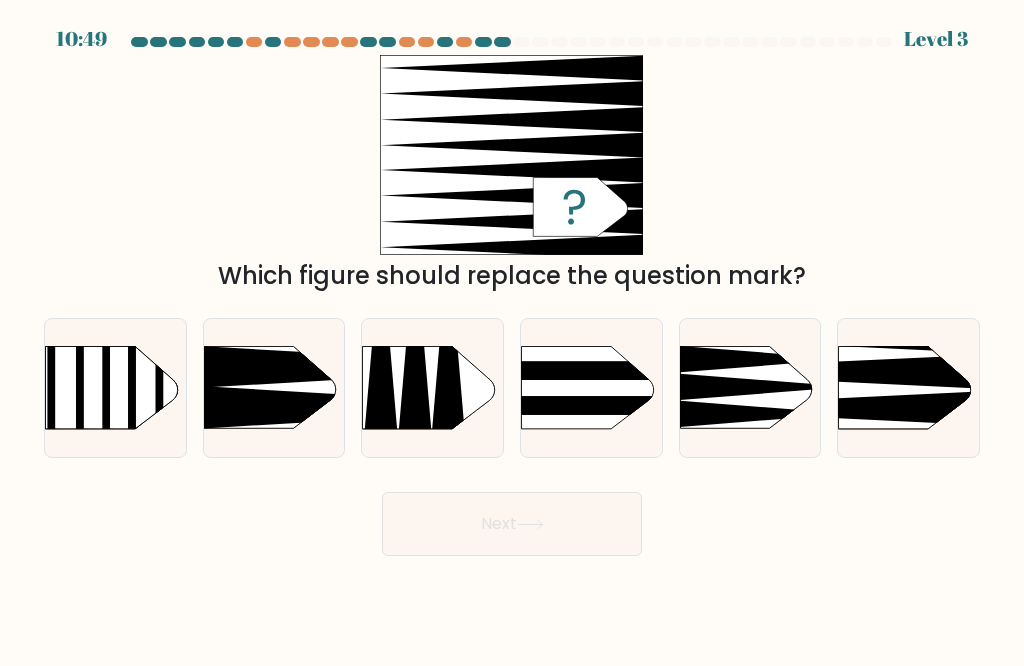 click at bounding box center (764, 359) 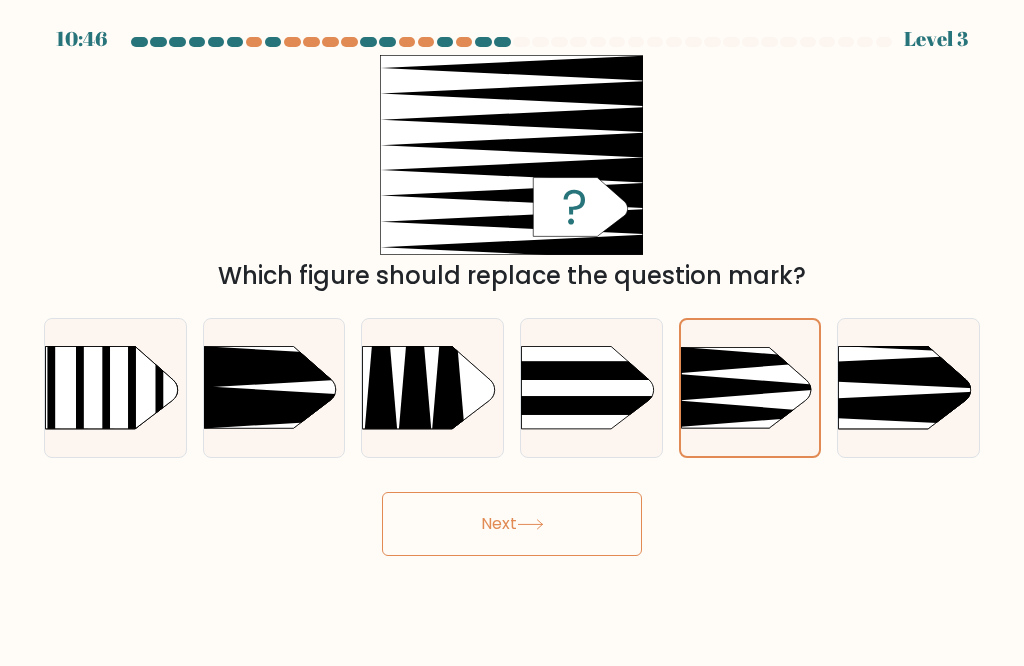click at bounding box center [381, 408] 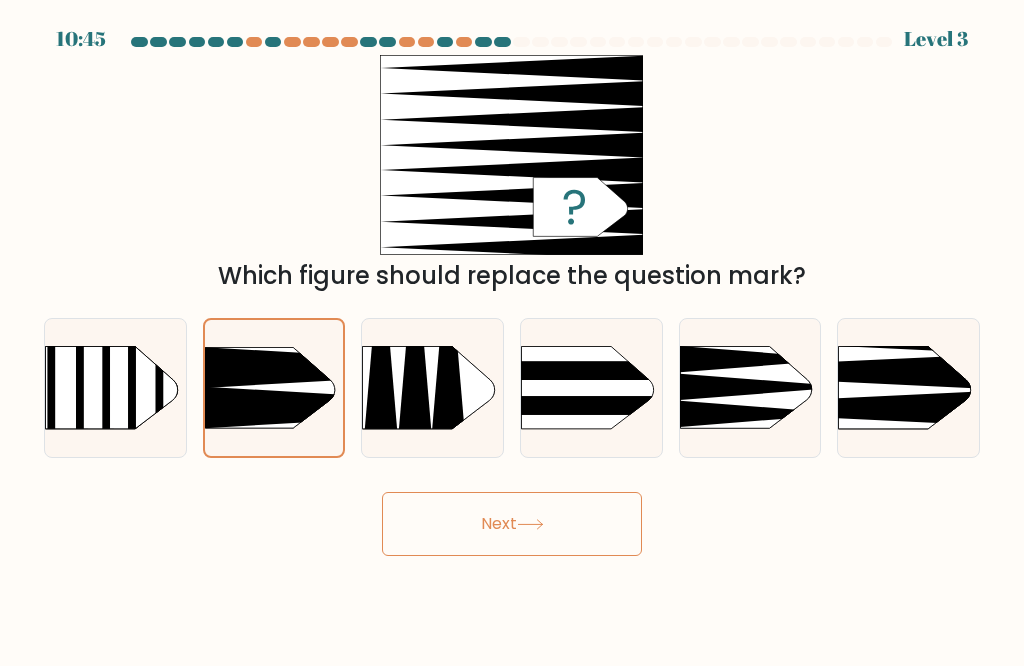 click on "Next" at bounding box center (512, 524) 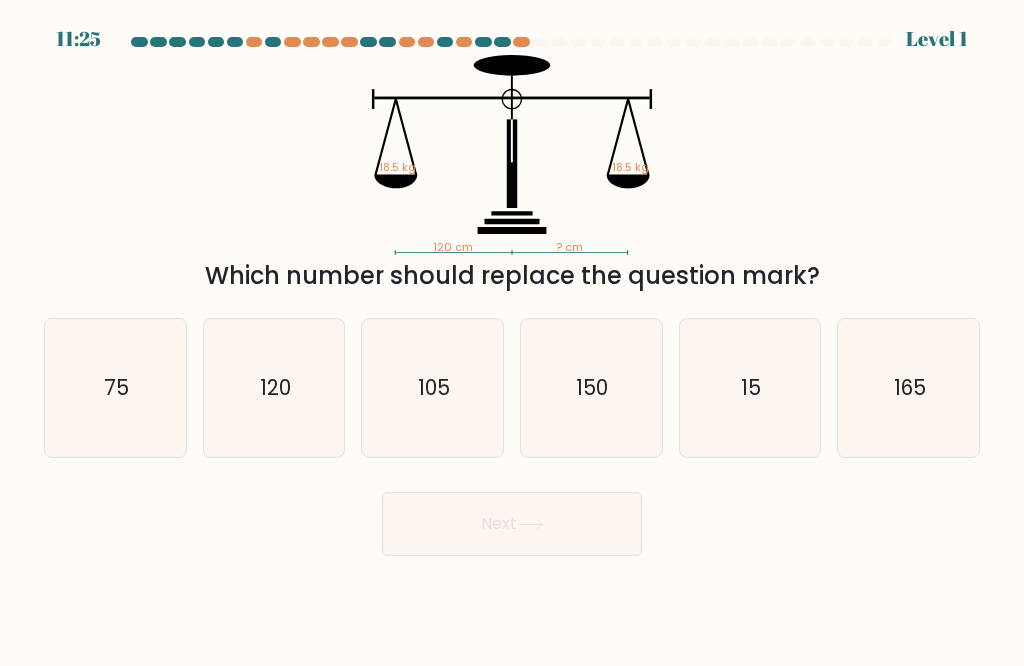 click on "120" at bounding box center [274, 388] 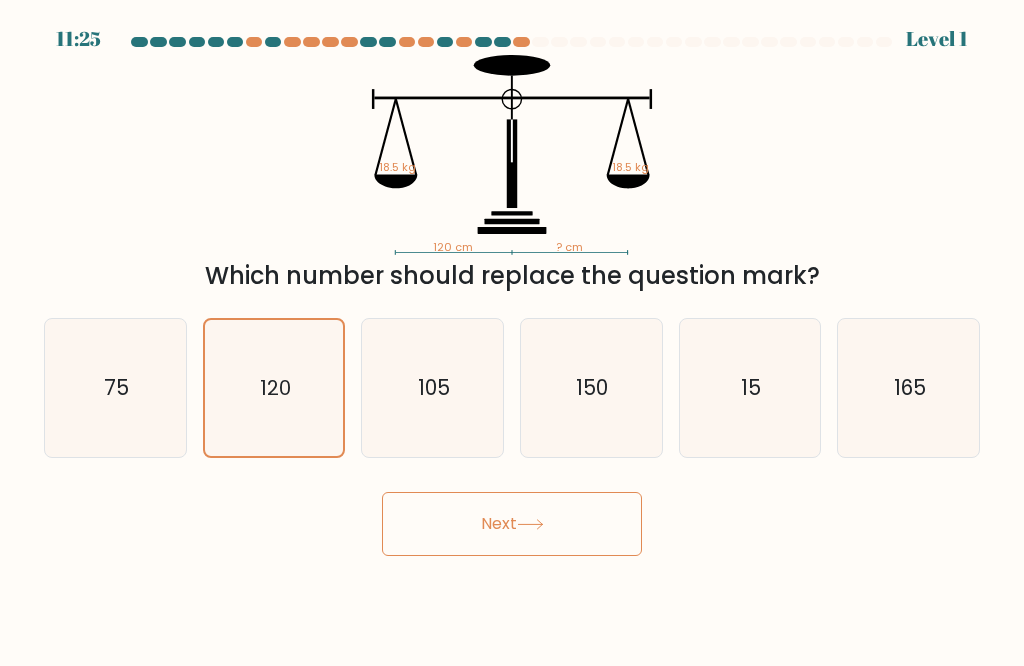 click on "Next" at bounding box center [512, 524] 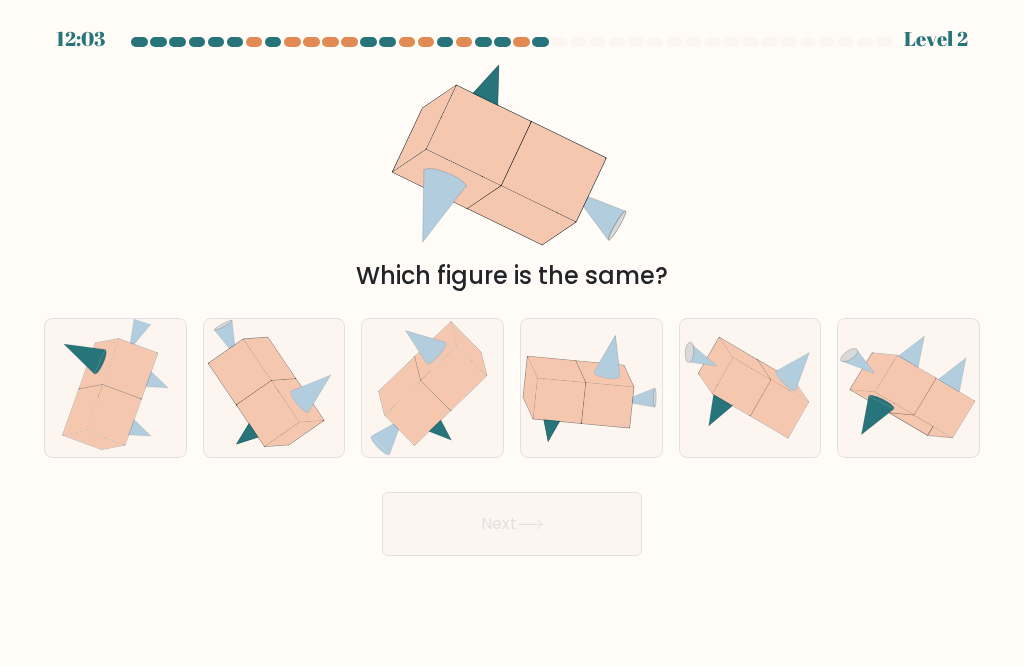 click at bounding box center [268, 413] 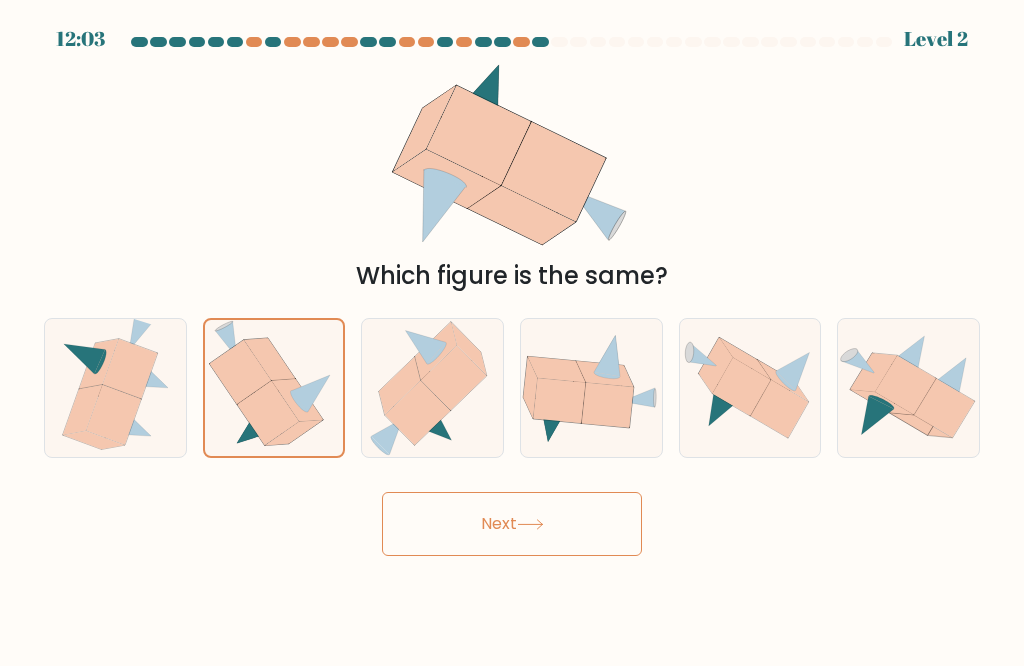 click on "Next" at bounding box center (512, 524) 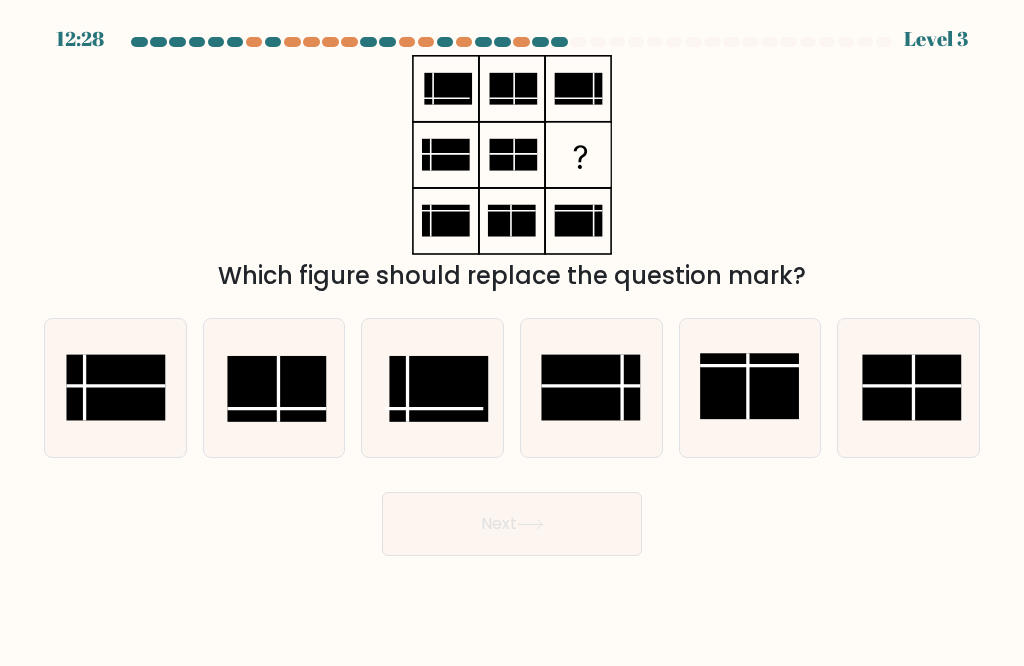 click at bounding box center (276, 389) 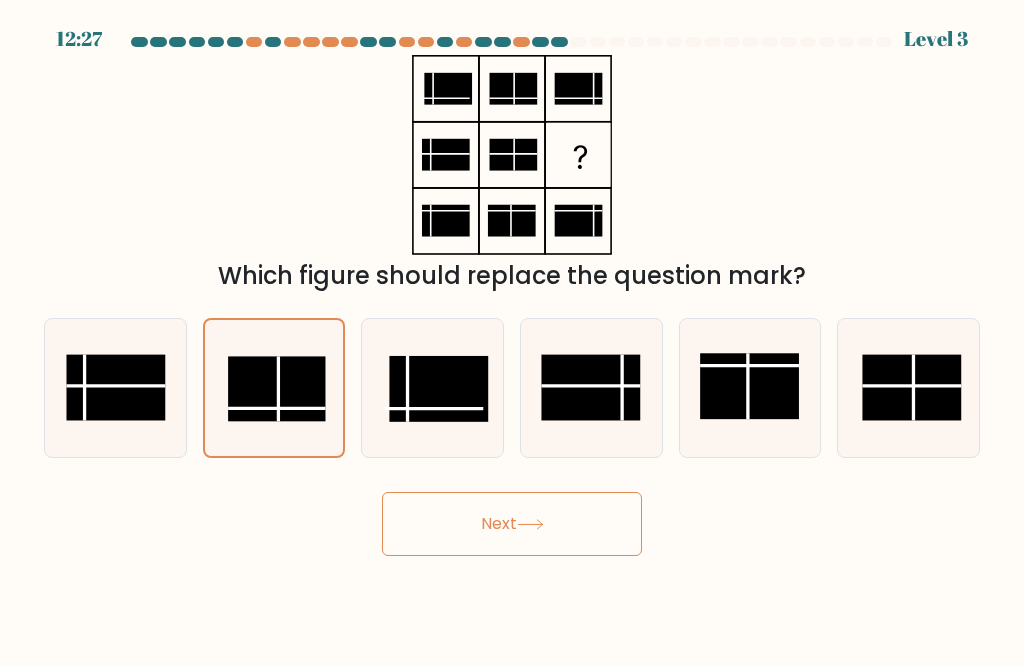 click at bounding box center [115, 388] 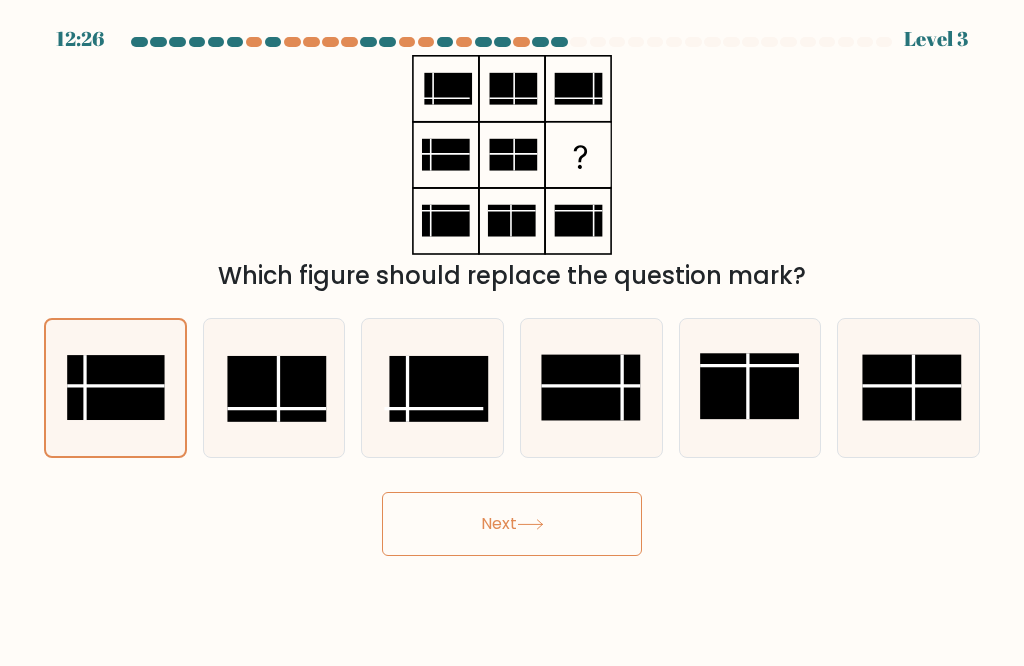 click on "Next" at bounding box center [512, 524] 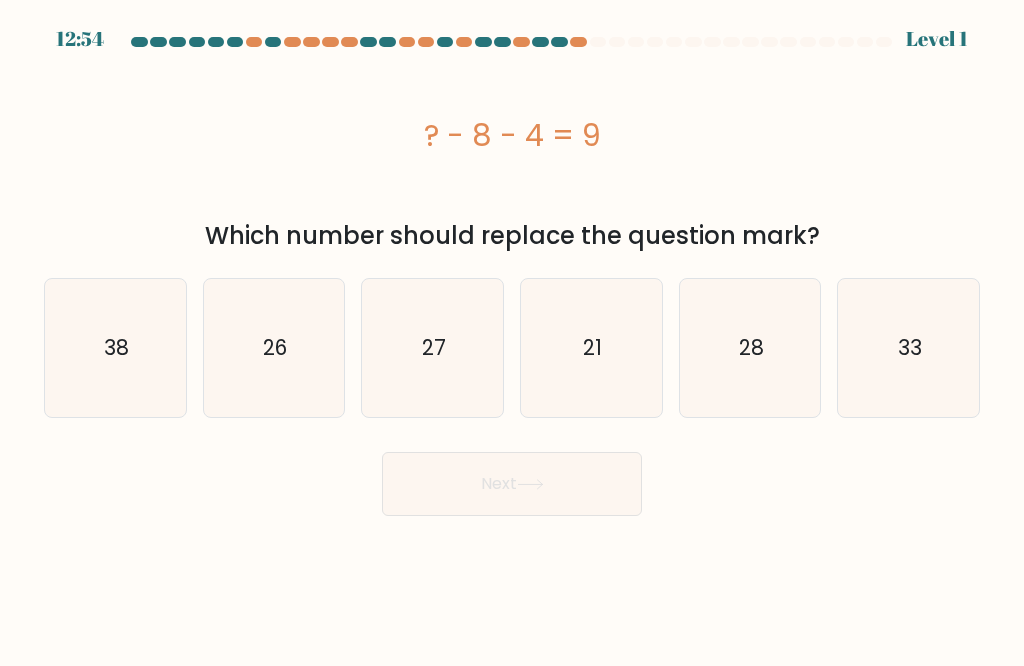 click on "21" at bounding box center (591, 348) 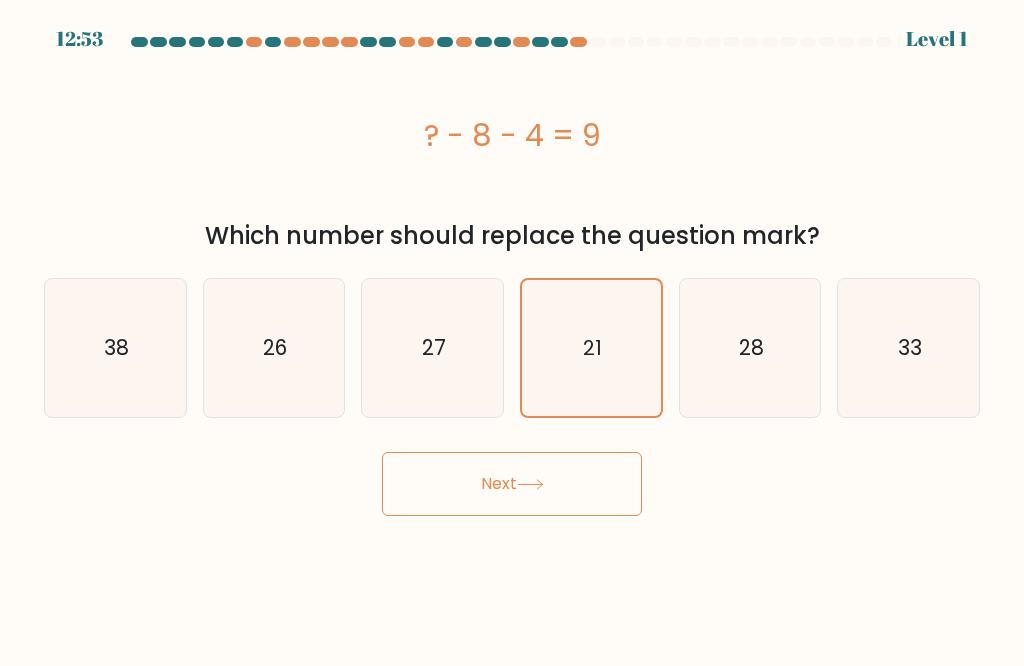 click on "Next" at bounding box center [512, 484] 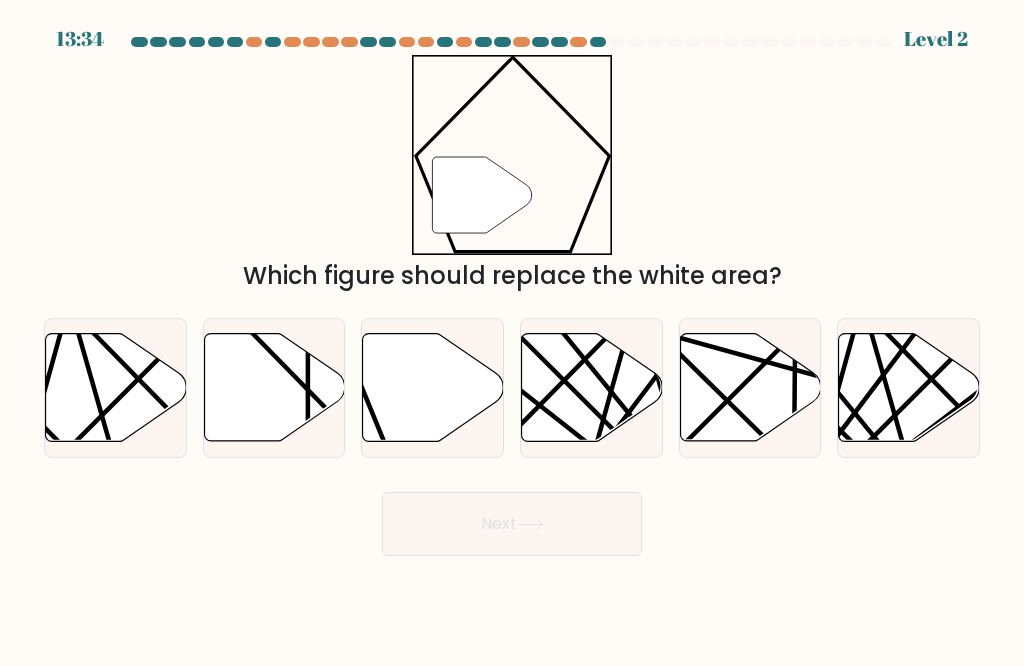 click at bounding box center (433, 388) 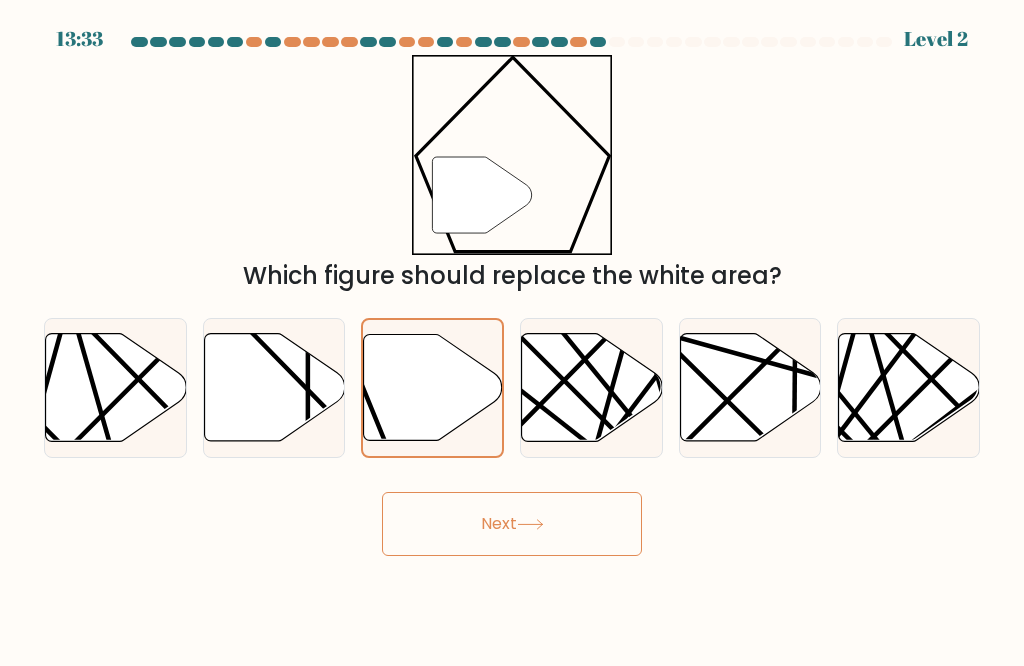 click on "Next" at bounding box center [512, 524] 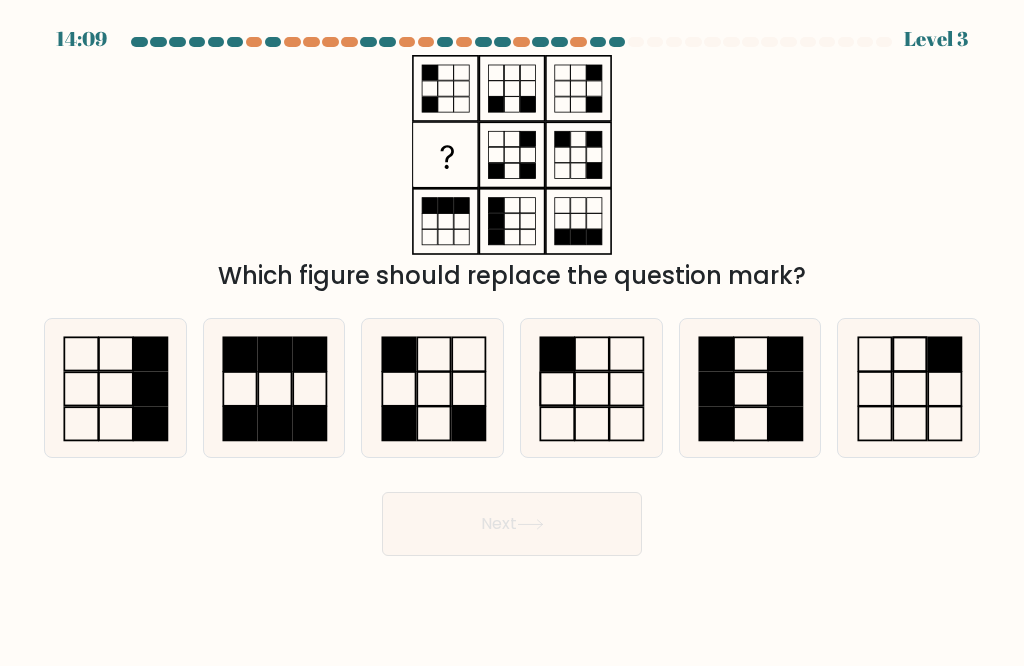 click at bounding box center (591, 388) 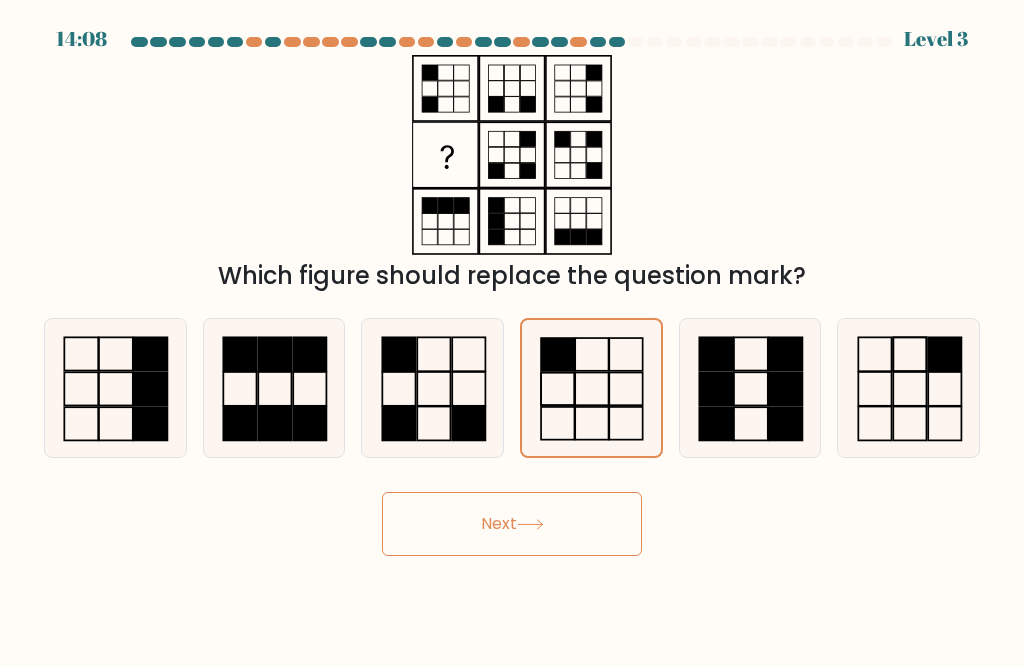click on "Next" at bounding box center (512, 524) 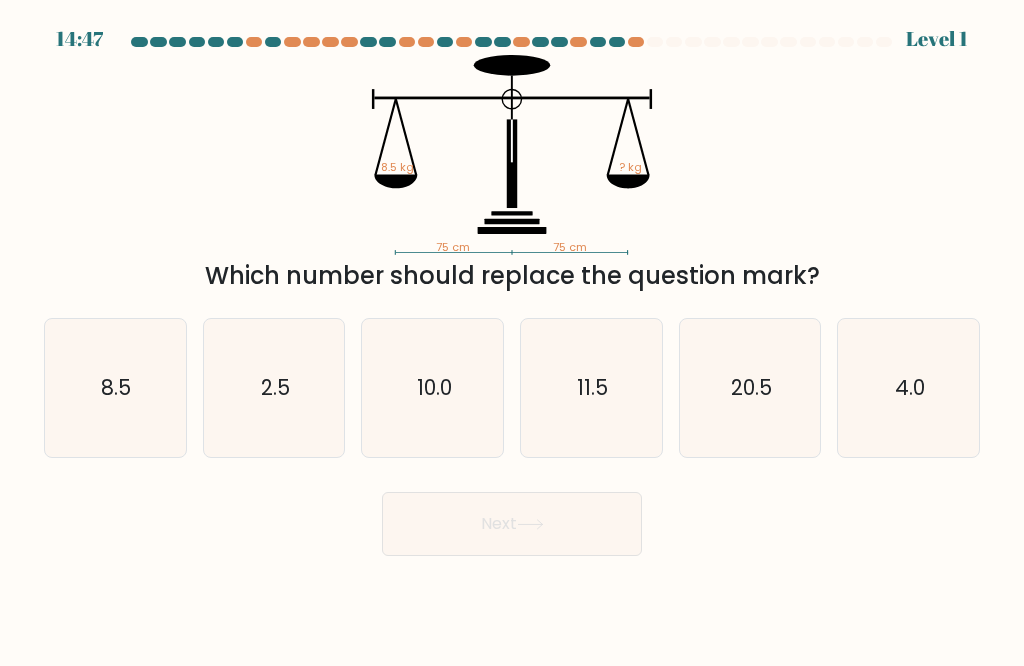 click on "8.5" at bounding box center (115, 388) 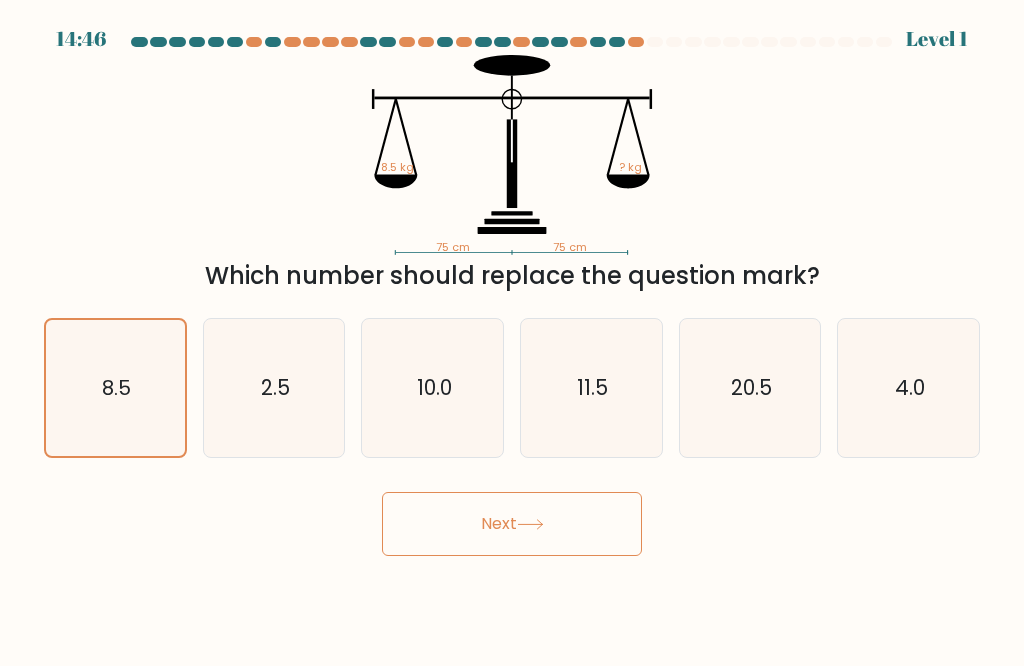 click on "Next" at bounding box center [512, 524] 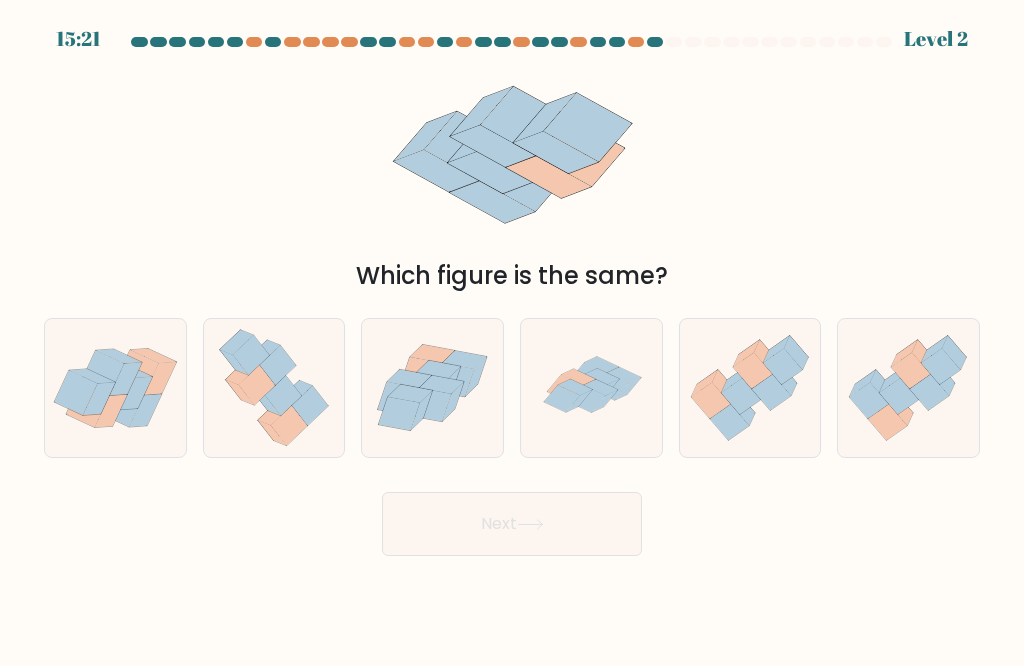 click at bounding box center (591, 388) 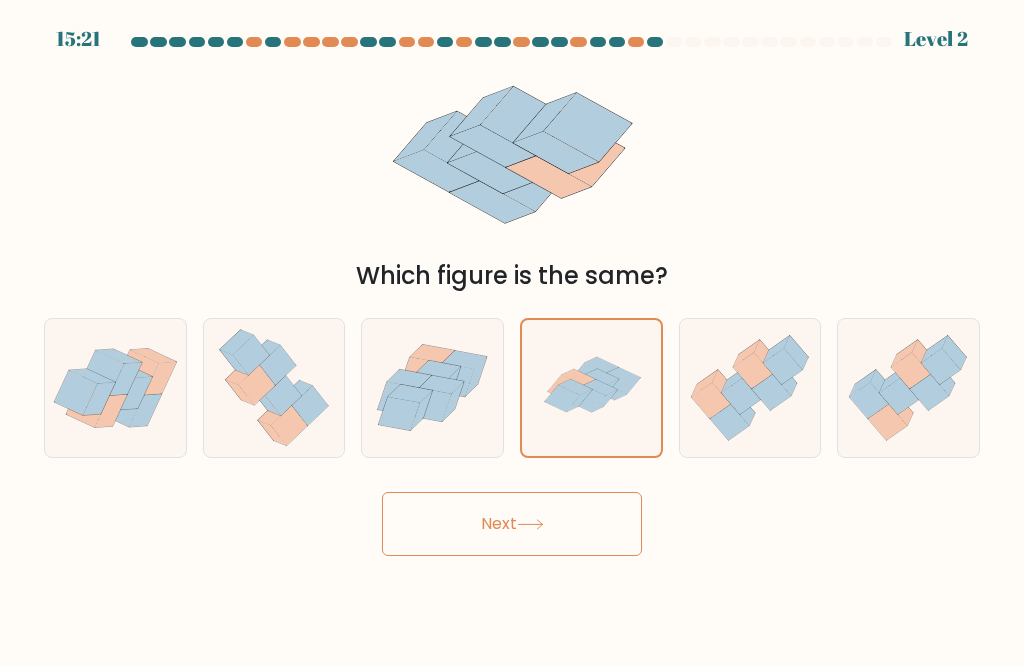 click on "Next" at bounding box center (512, 524) 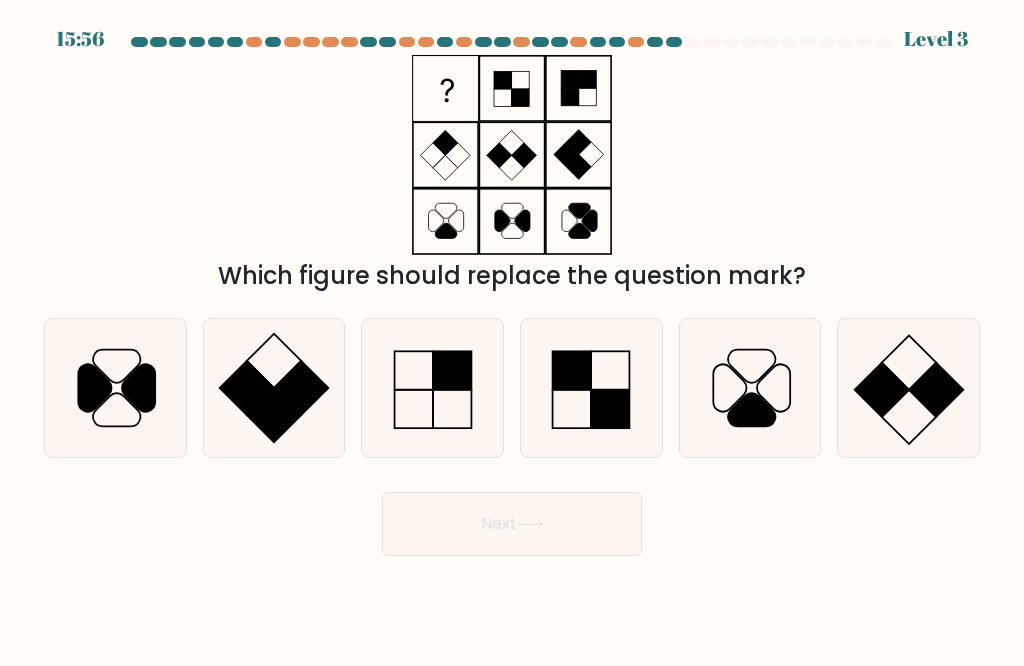 click at bounding box center (301, 388) 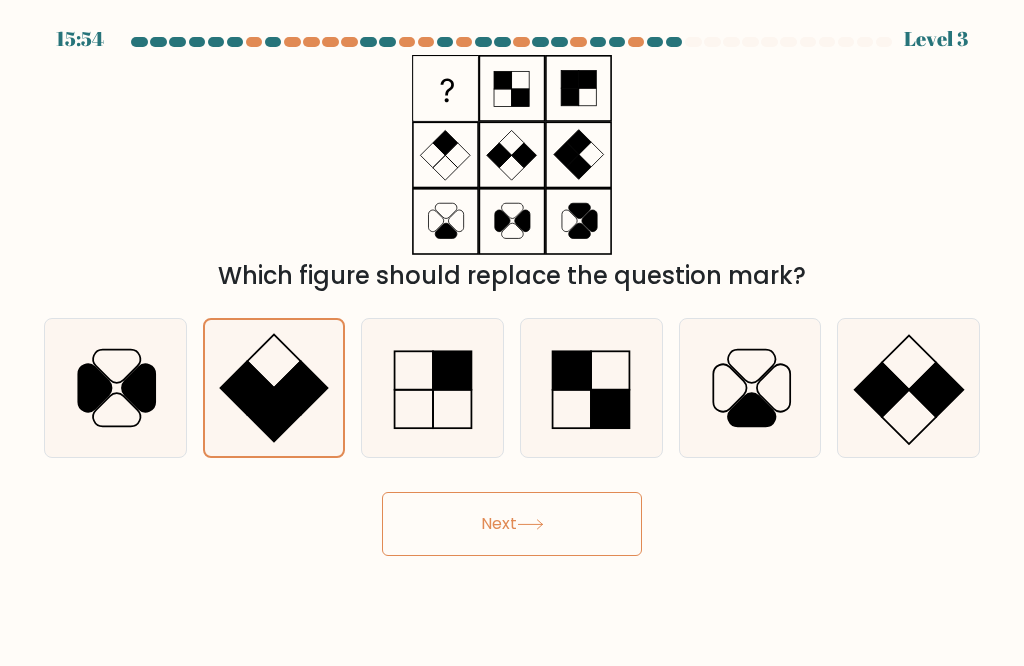 click on "Next" at bounding box center [512, 524] 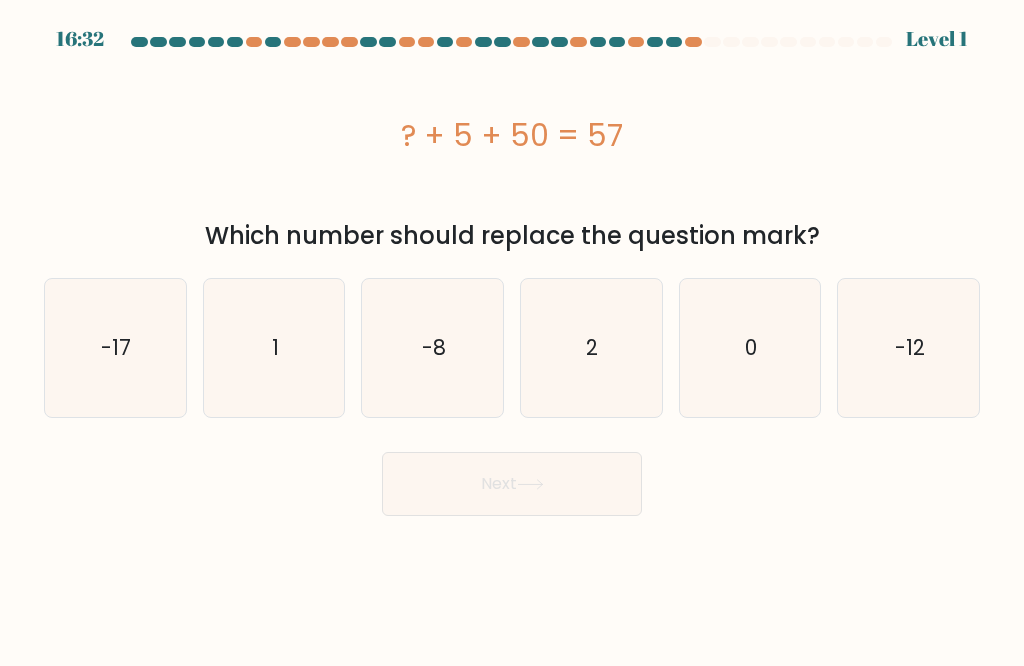 click on "2" at bounding box center [591, 348] 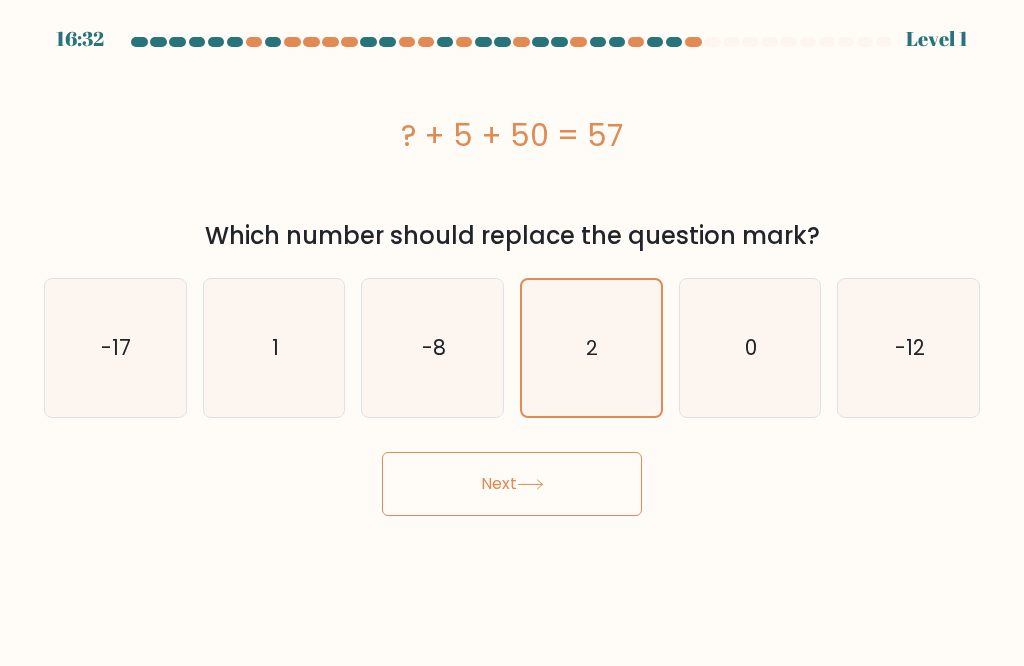 click on "Next" at bounding box center (512, 484) 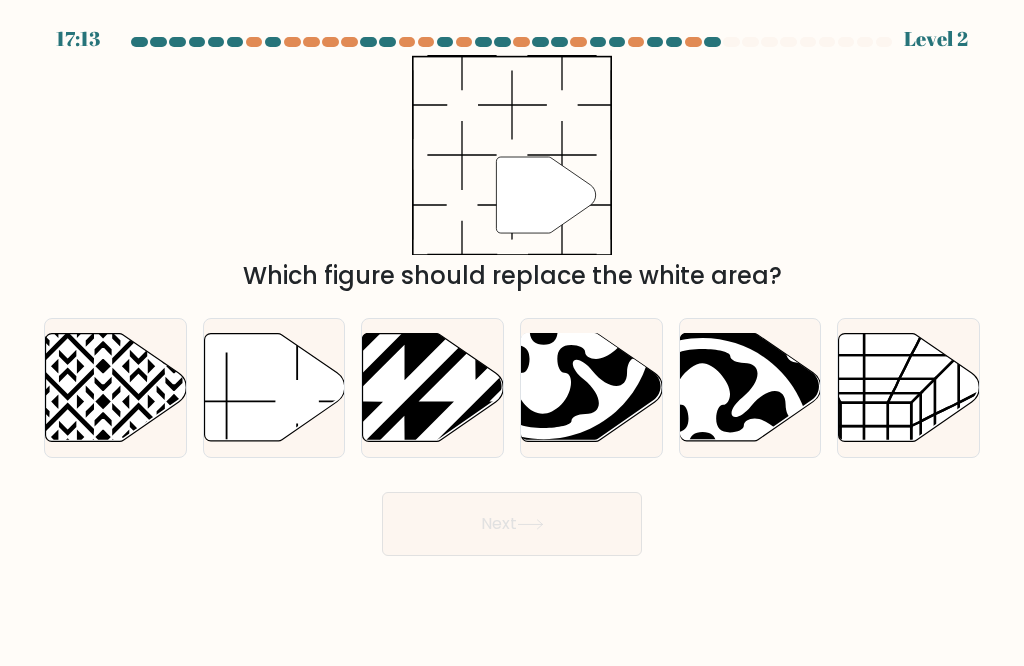 click at bounding box center [274, 388] 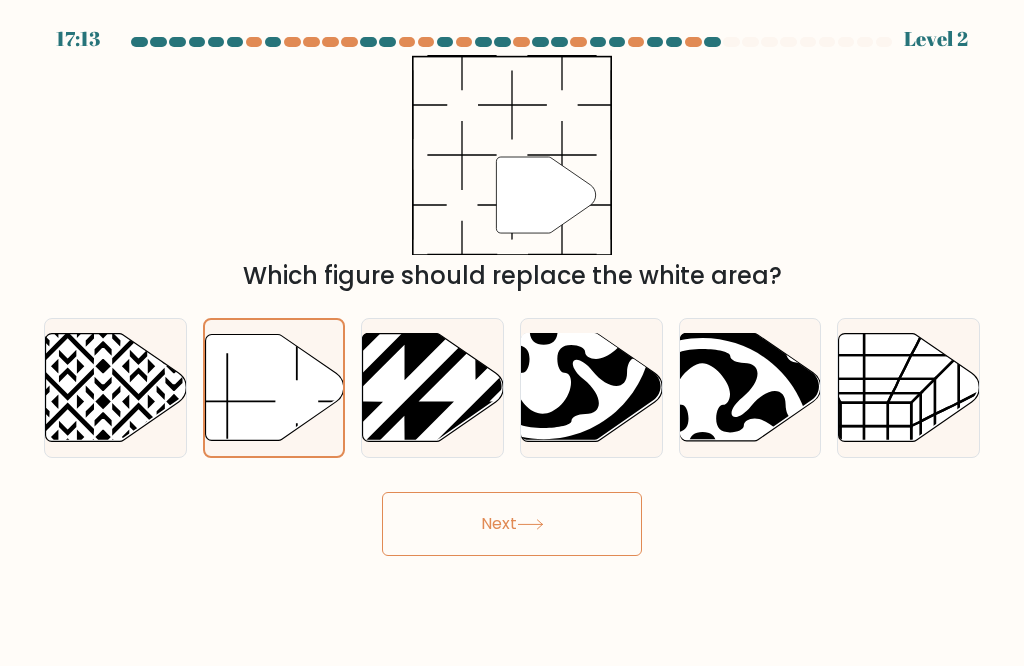 click on "Next" at bounding box center [512, 524] 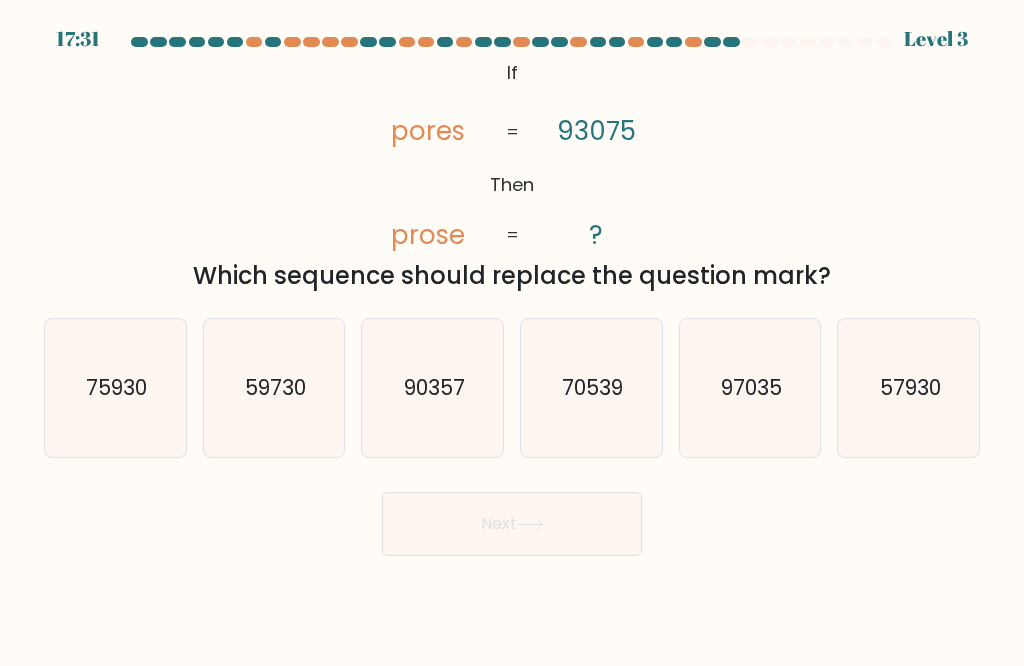 click on "90357" at bounding box center [433, 388] 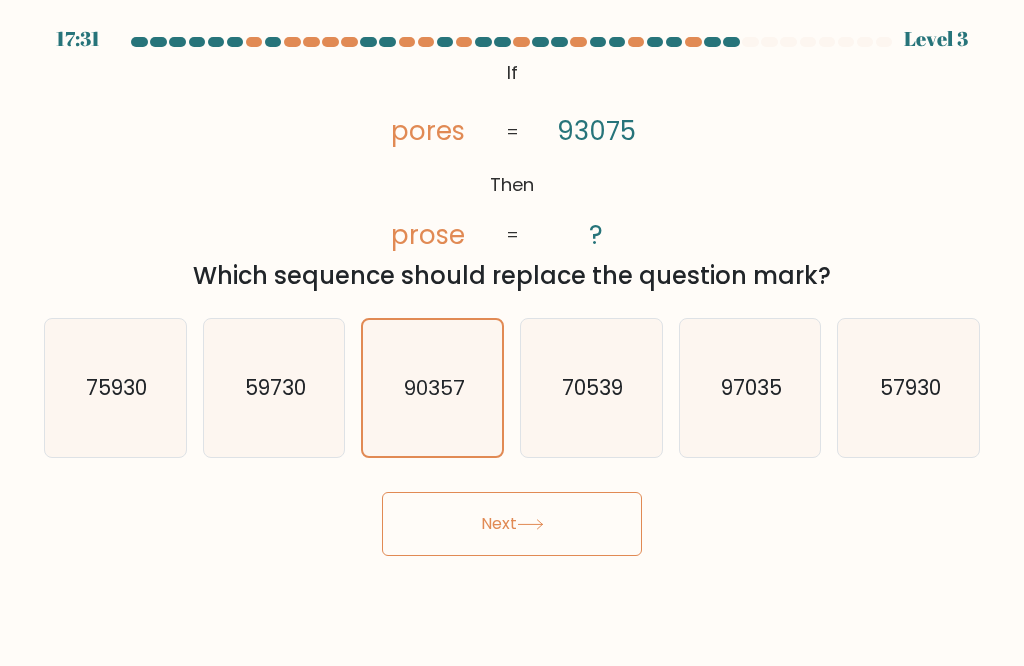 click on "Next" at bounding box center [512, 524] 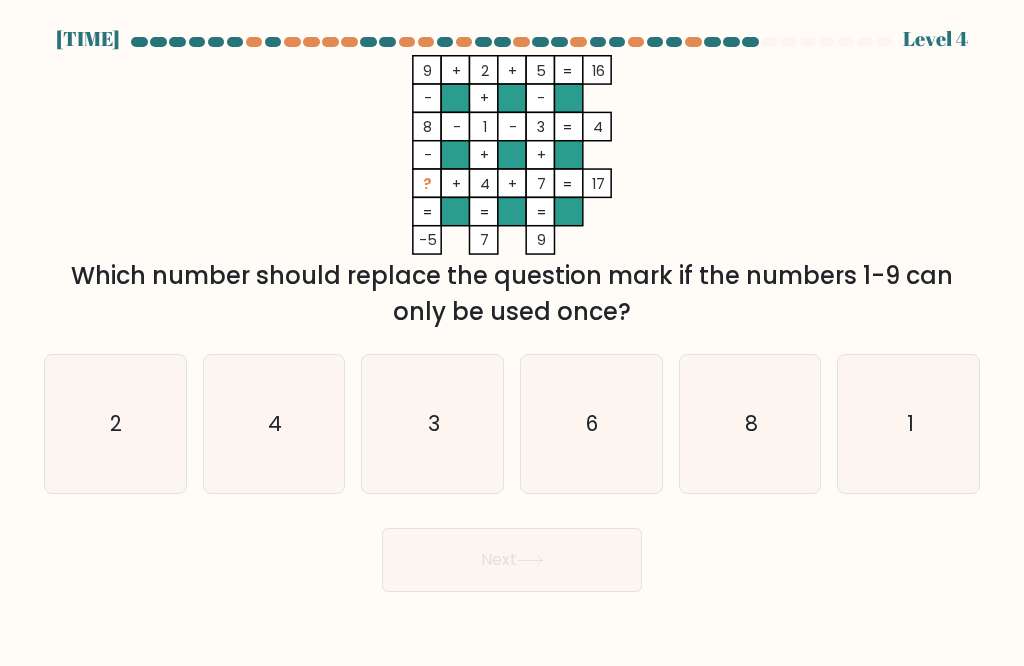 click on "3" at bounding box center [434, 423] 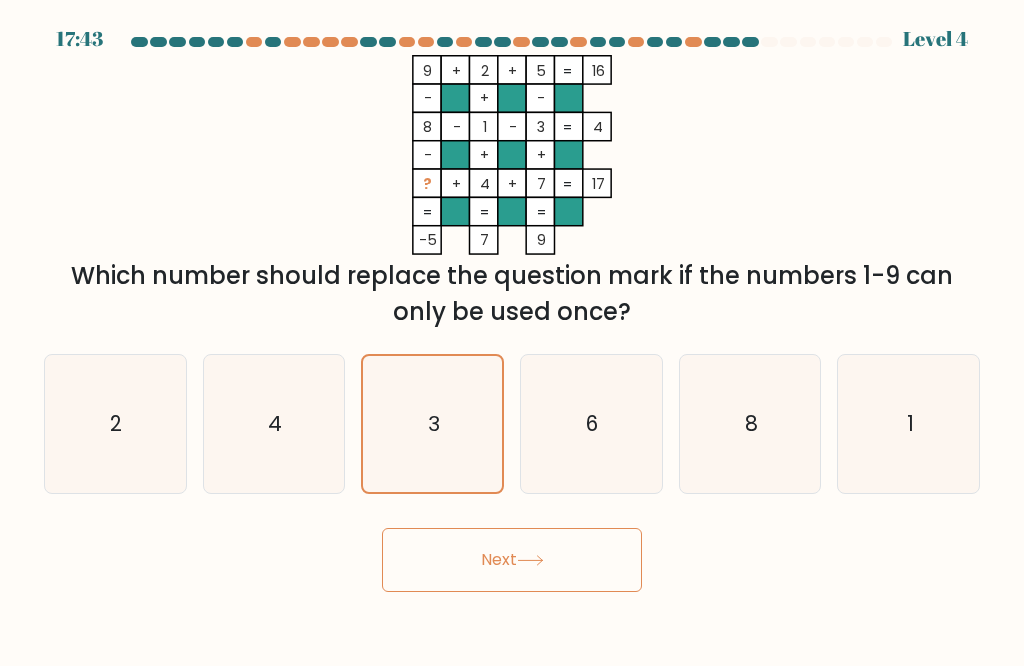 click on "Next" at bounding box center [512, 560] 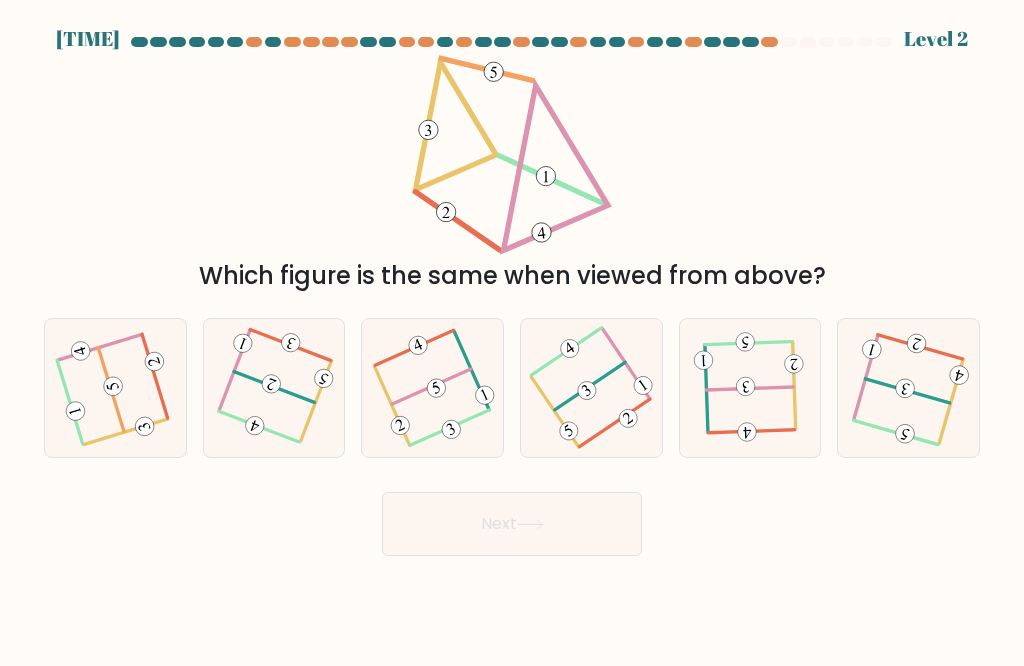 click at bounding box center (115, 388) 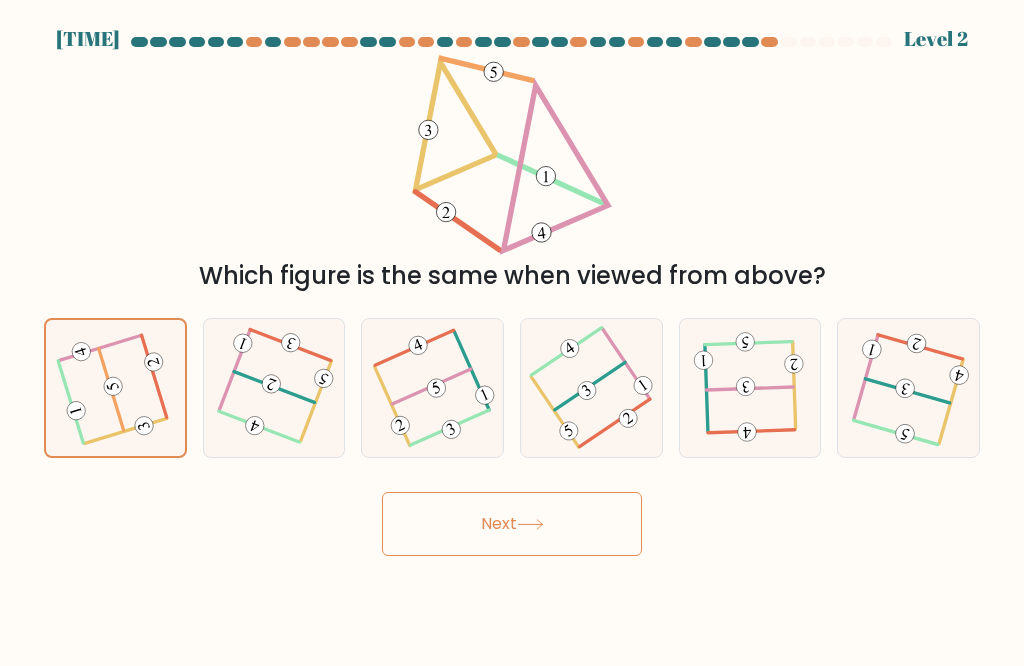 click on "Next" at bounding box center (512, 524) 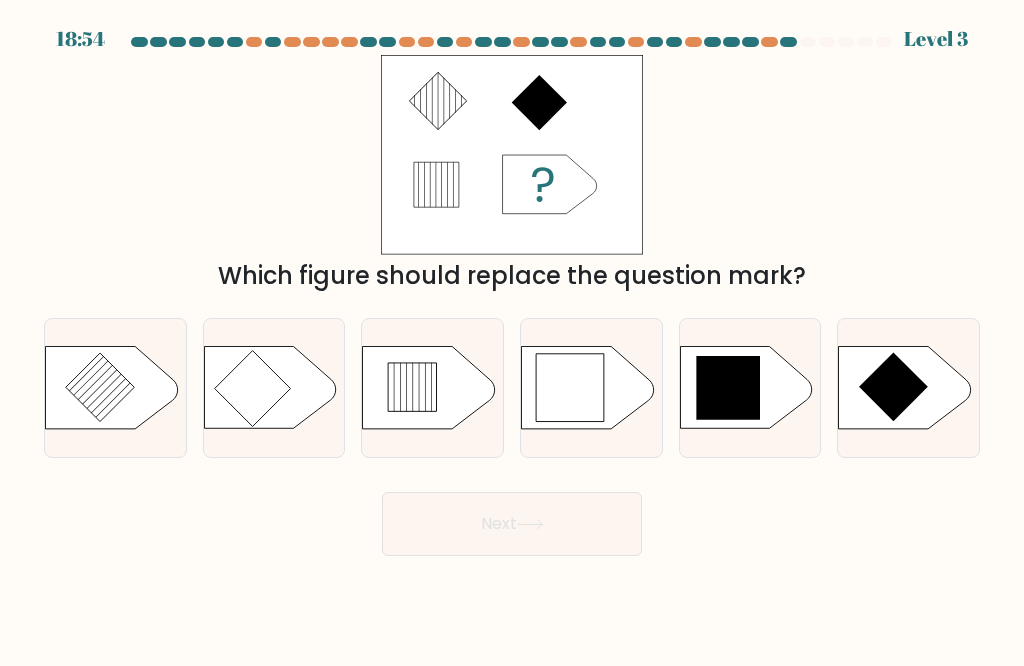 click at bounding box center [274, 388] 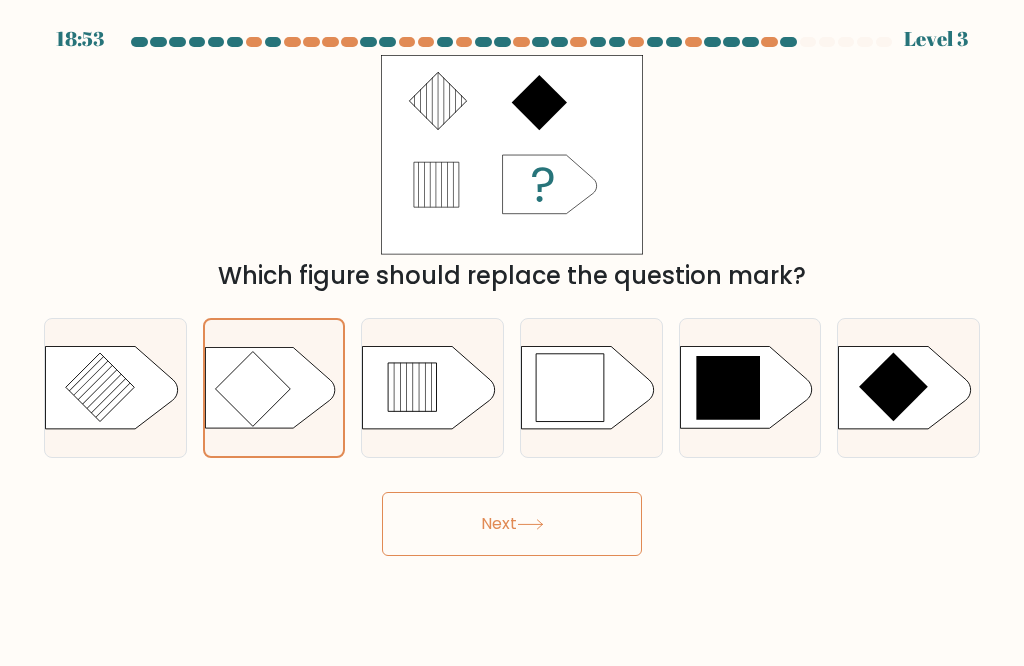 click on "Next" at bounding box center [512, 524] 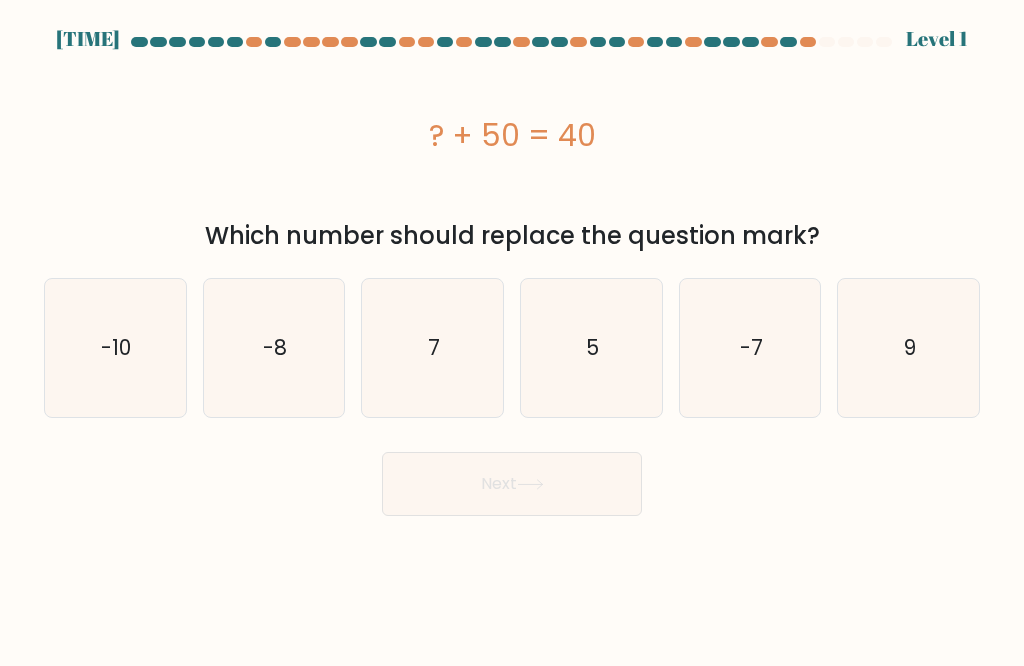 click on "-10" at bounding box center [115, 348] 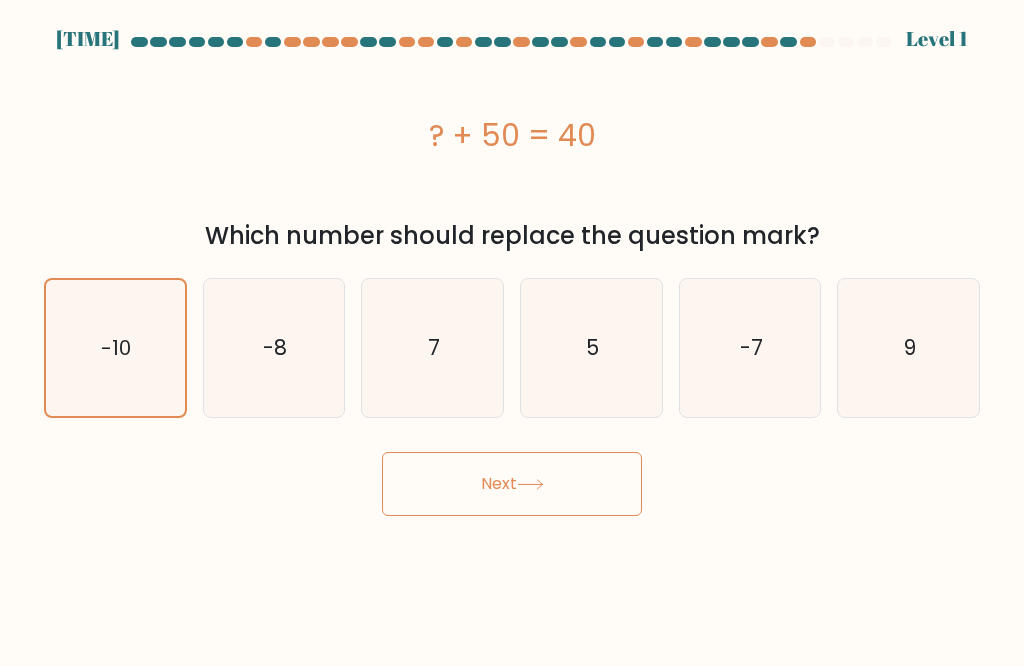 click on "Next" at bounding box center [512, 484] 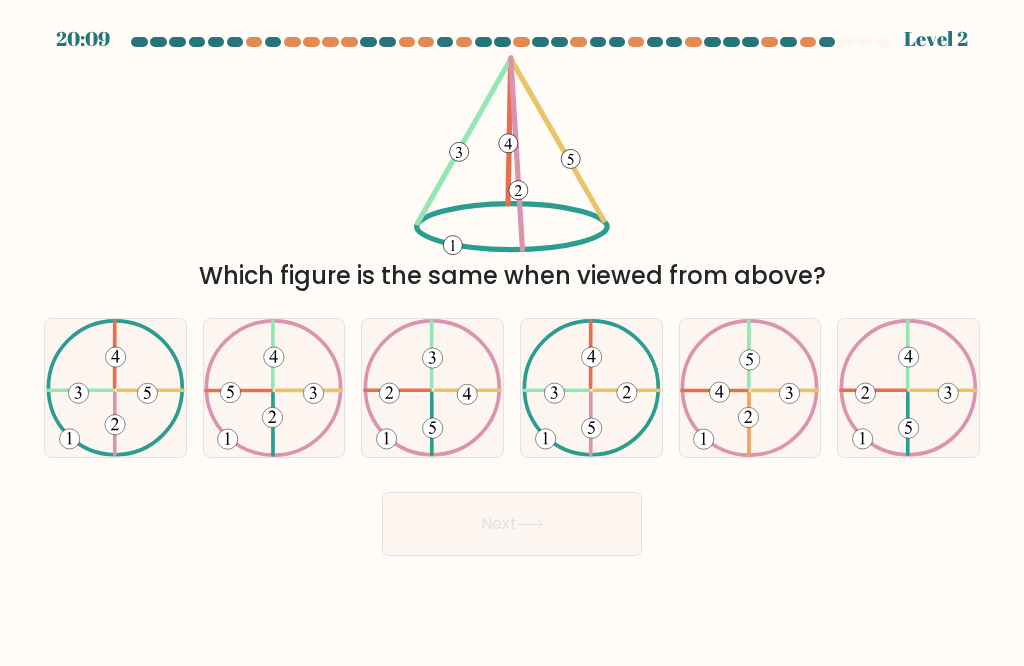 click at bounding box center [150, 390] 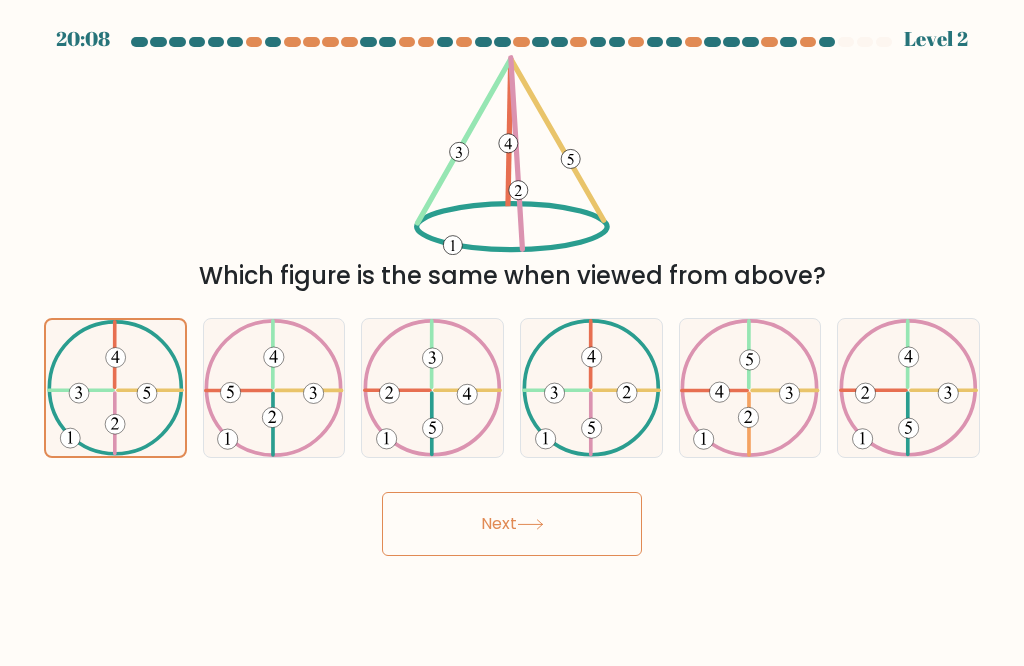 click on "Next" at bounding box center (512, 524) 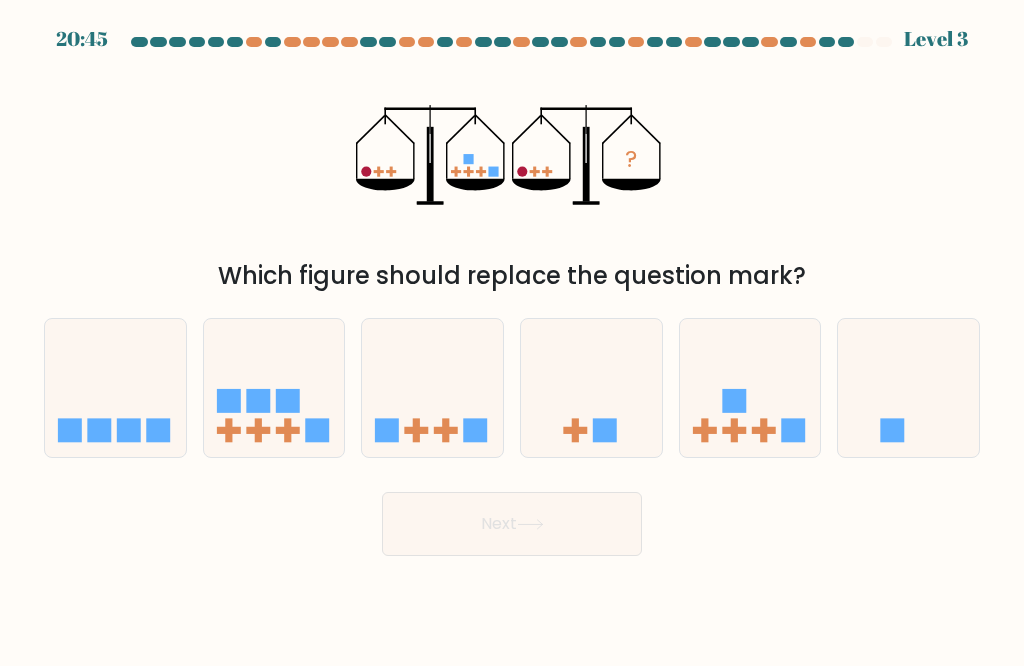 click at bounding box center [734, 431] 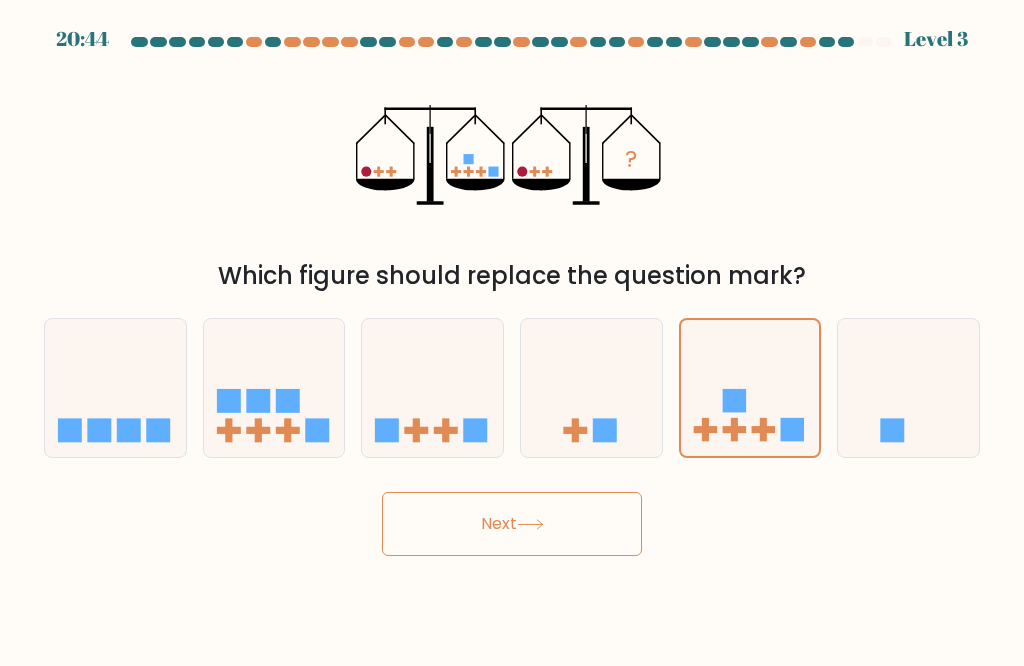 click on "Next" at bounding box center [512, 524] 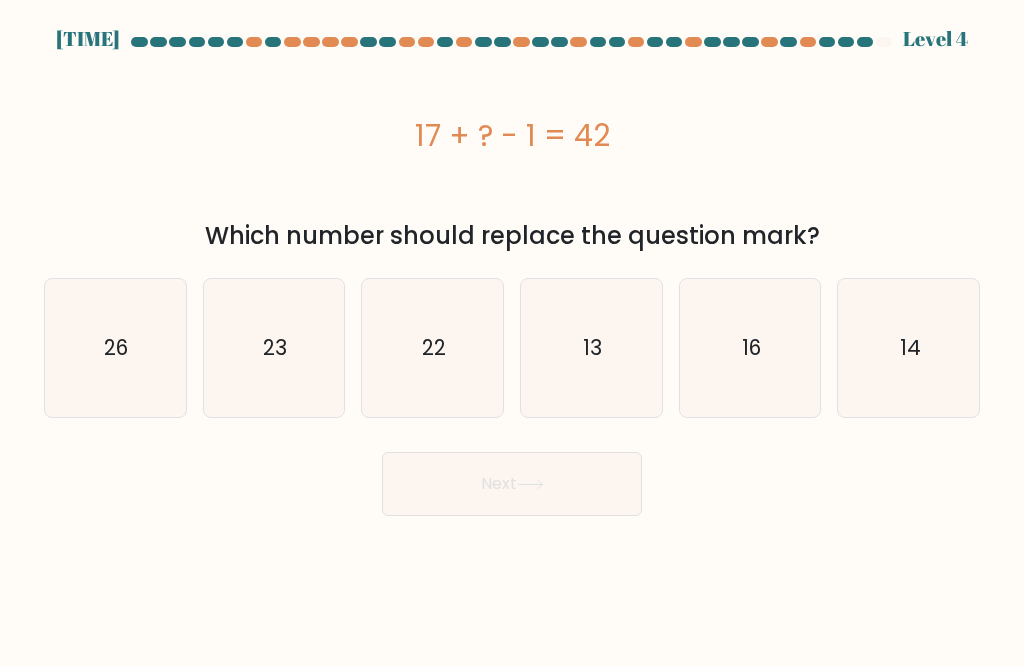 click on "26" at bounding box center [115, 348] 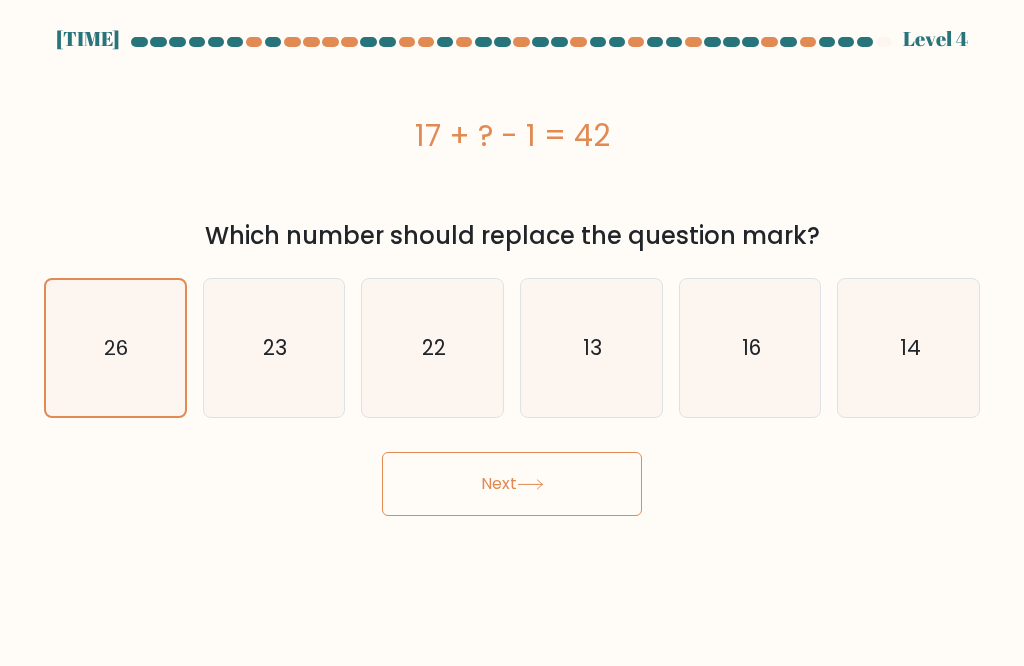 click on "23" at bounding box center [274, 348] 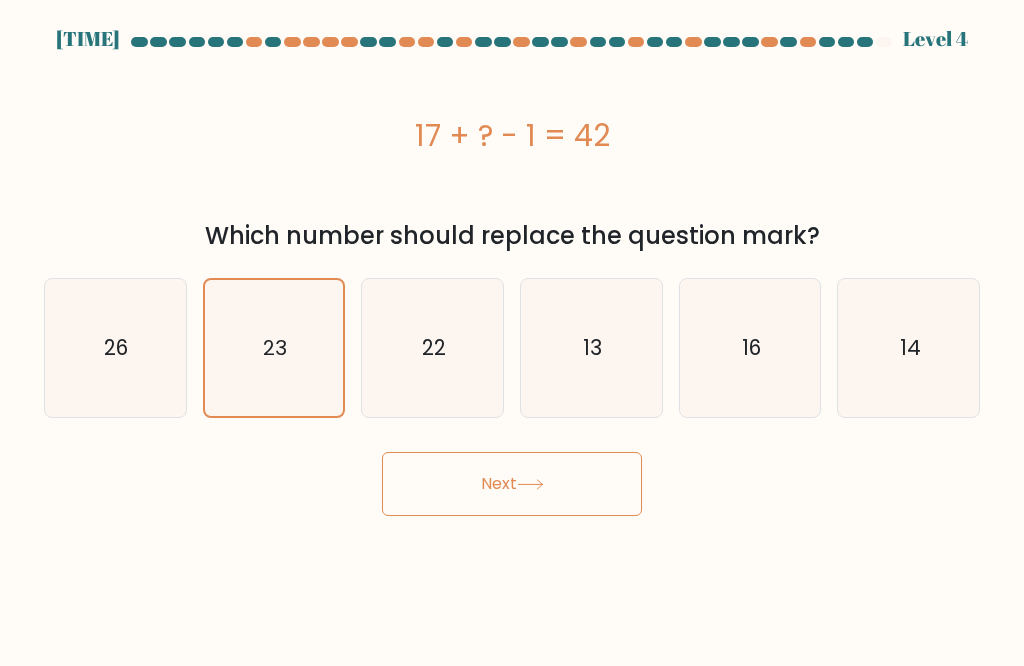click on "Next" at bounding box center (512, 484) 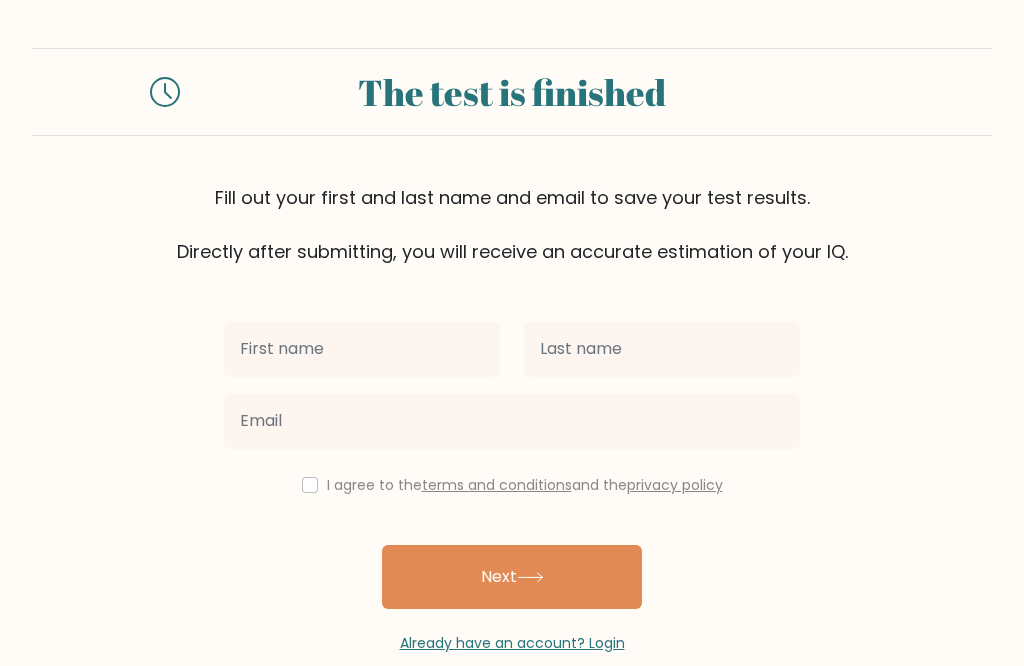 scroll, scrollTop: 0, scrollLeft: 0, axis: both 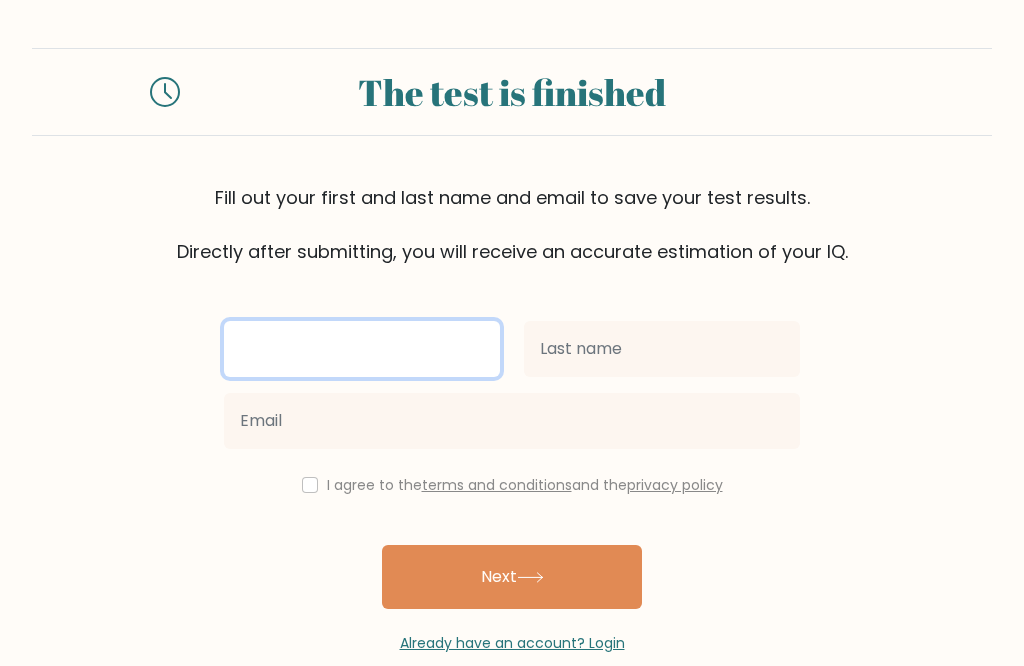 type 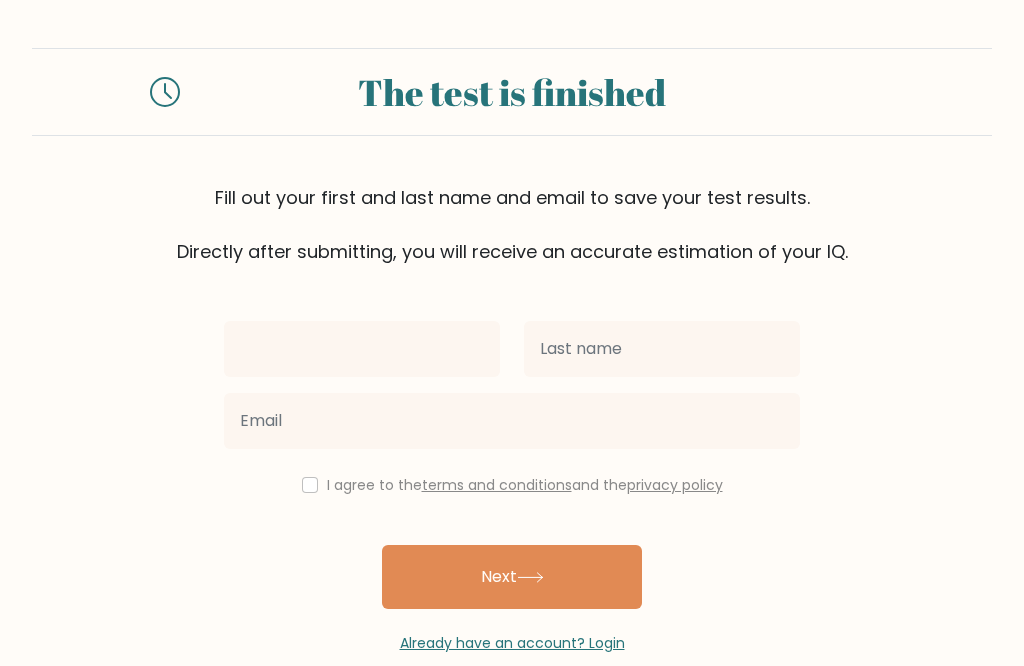 scroll, scrollTop: 0, scrollLeft: 0, axis: both 